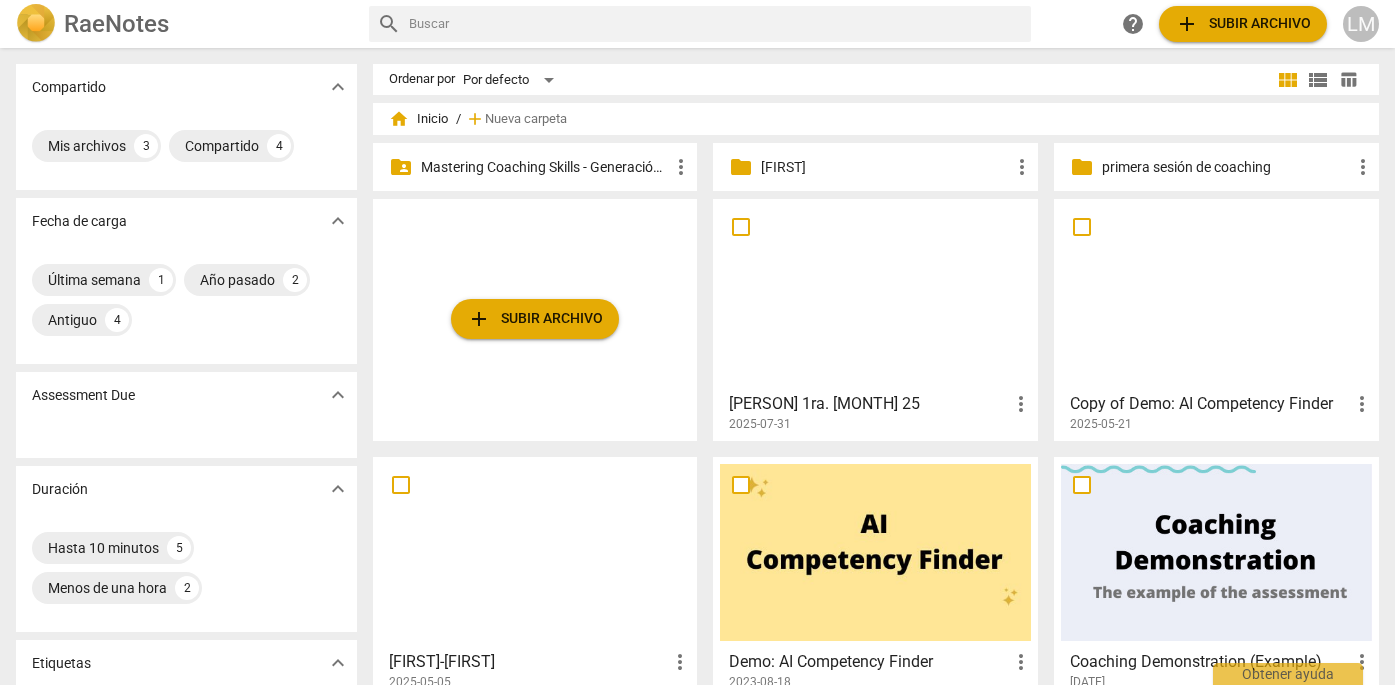 scroll, scrollTop: 0, scrollLeft: 0, axis: both 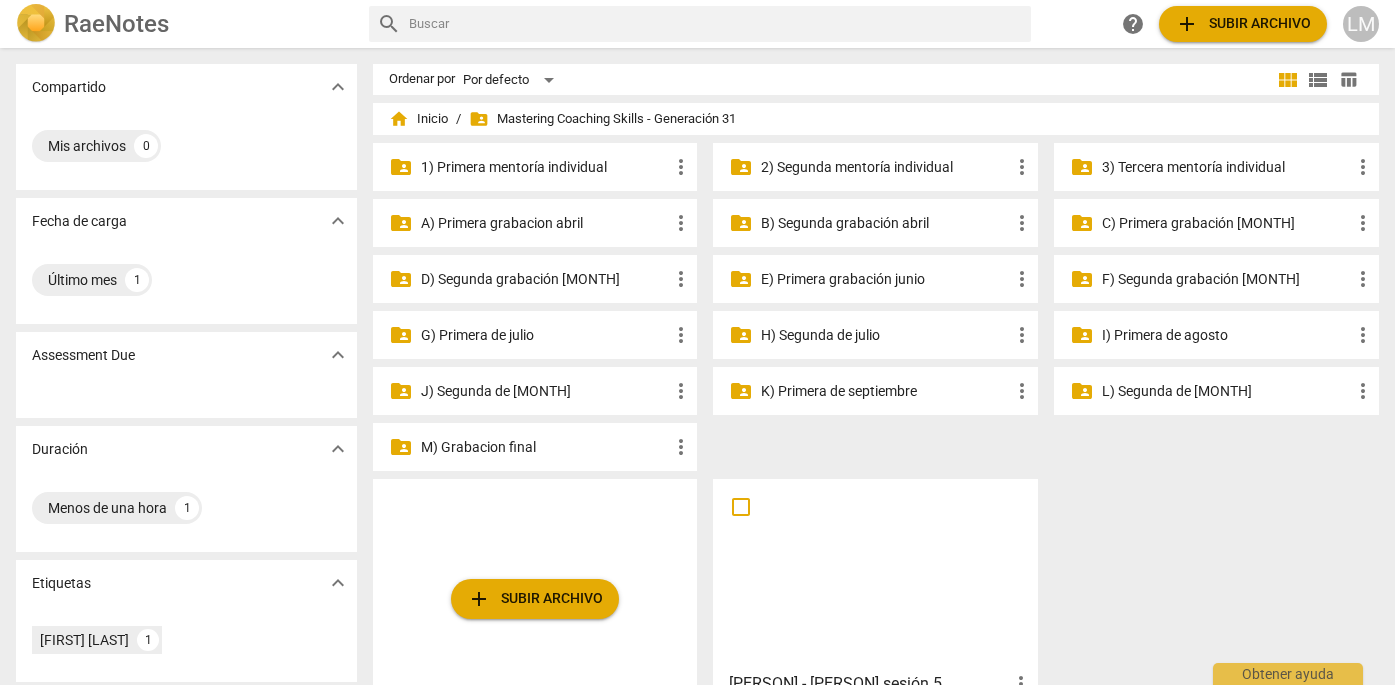 click on "G) Primera de julio" at bounding box center [545, 335] 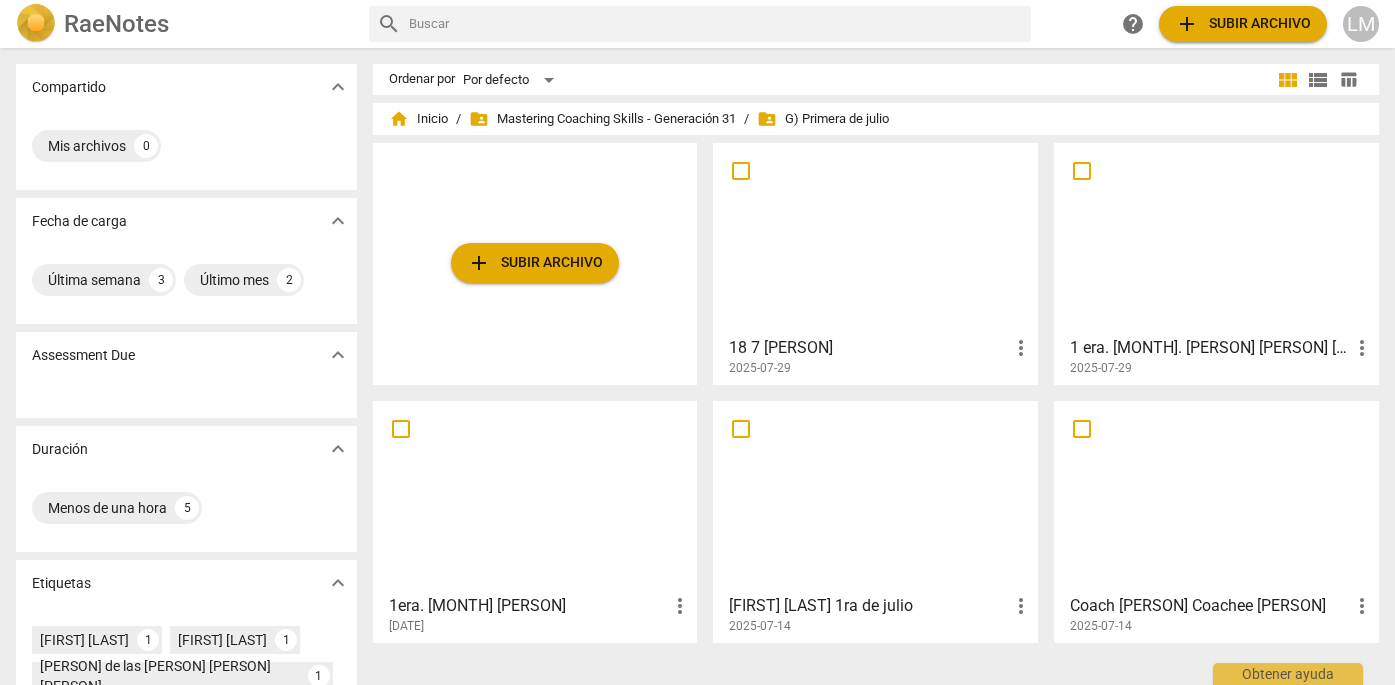 scroll, scrollTop: 0, scrollLeft: 0, axis: both 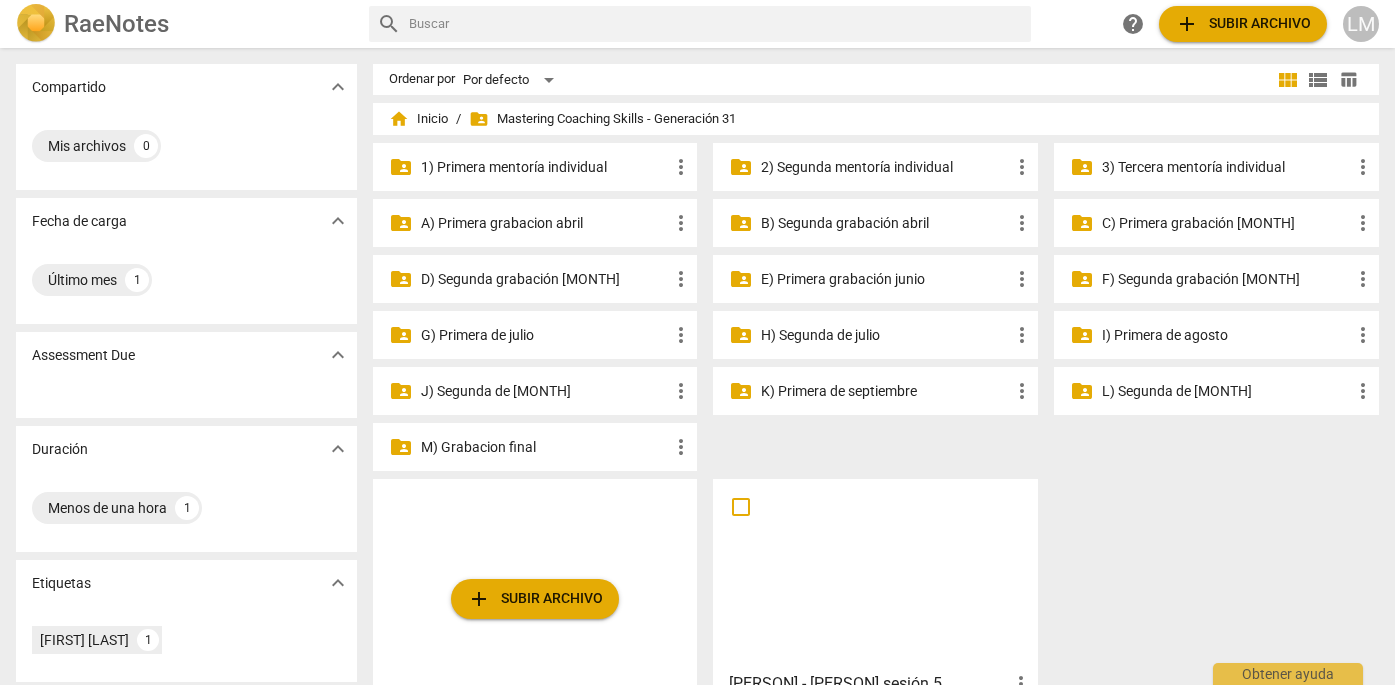 click on "folder_shared Mastering Coaching Skills - Generacion 31" at bounding box center [602, 119] 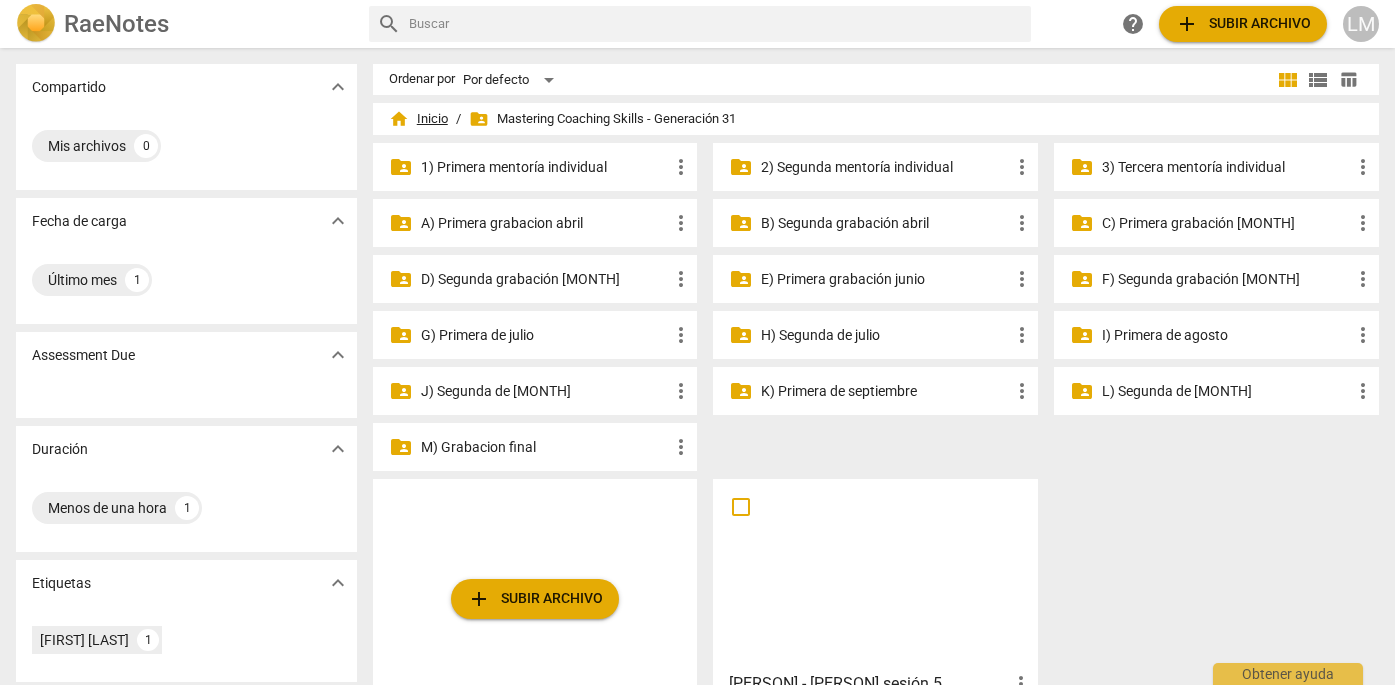 click on "home Inicio" at bounding box center (418, 119) 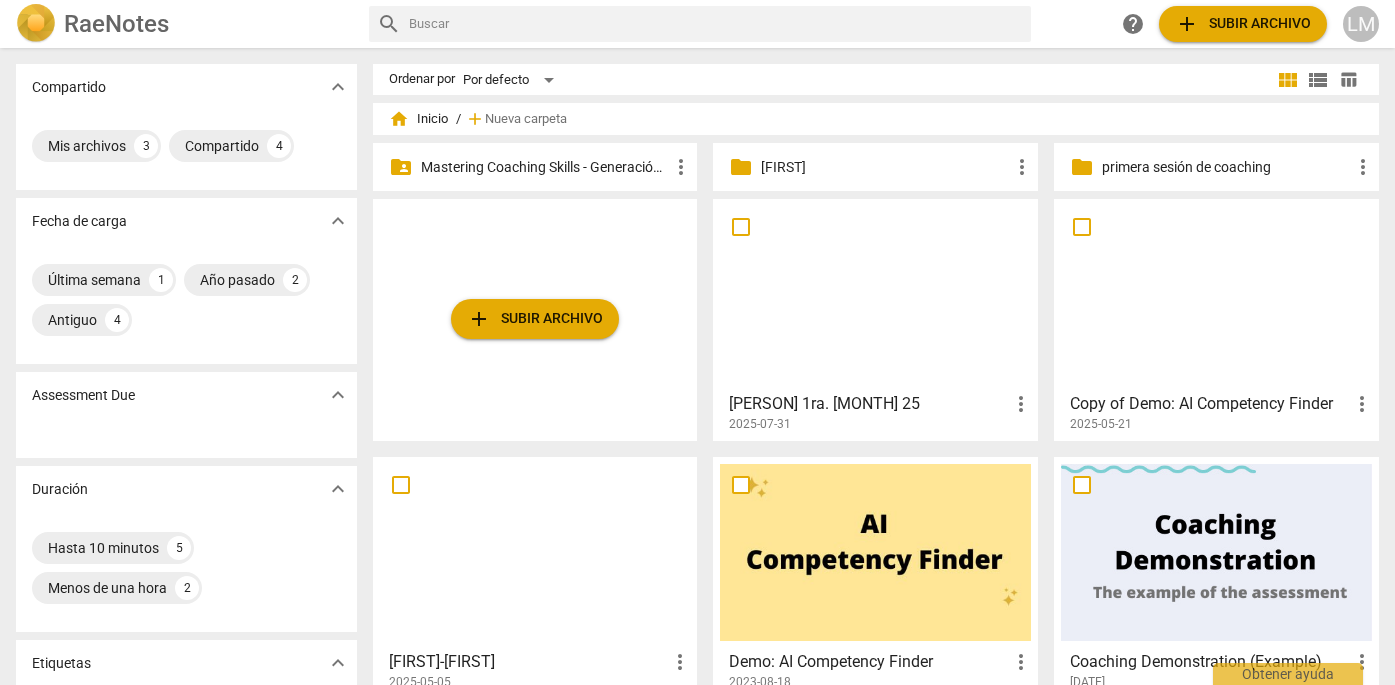 click at bounding box center [875, 294] 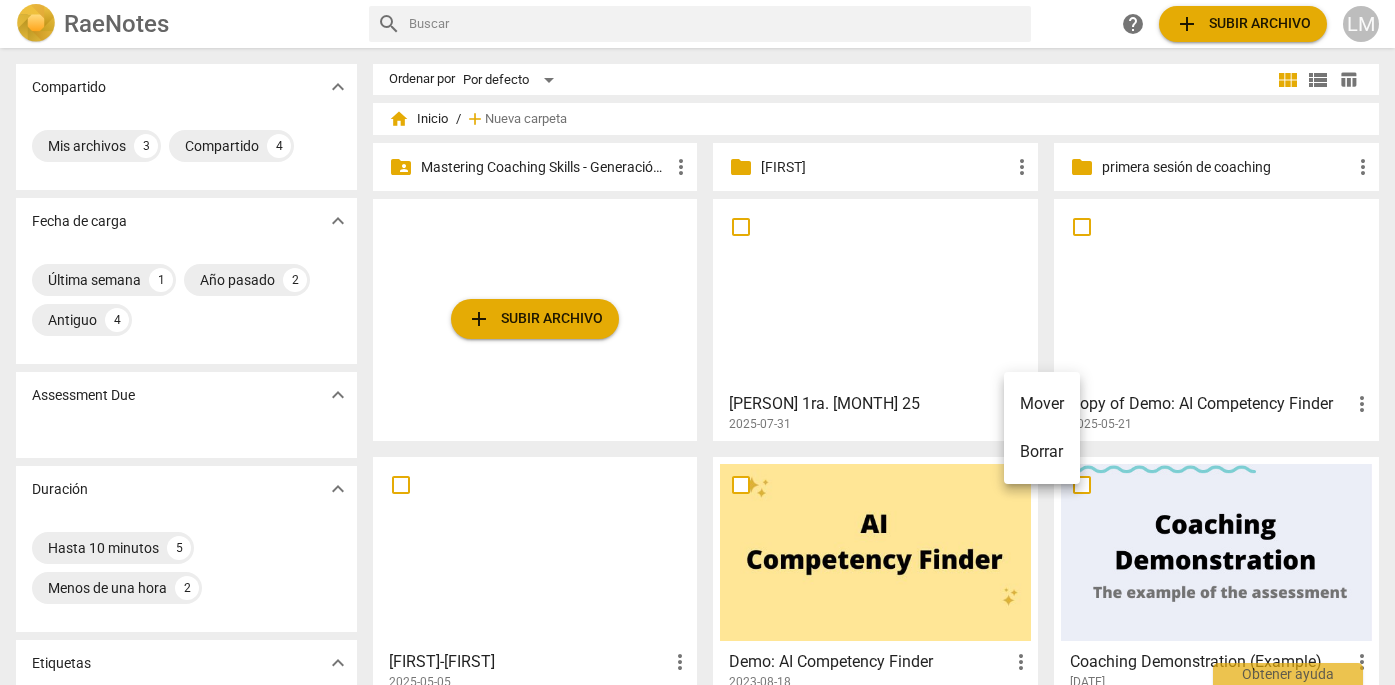 click on "Mover" at bounding box center [1042, 404] 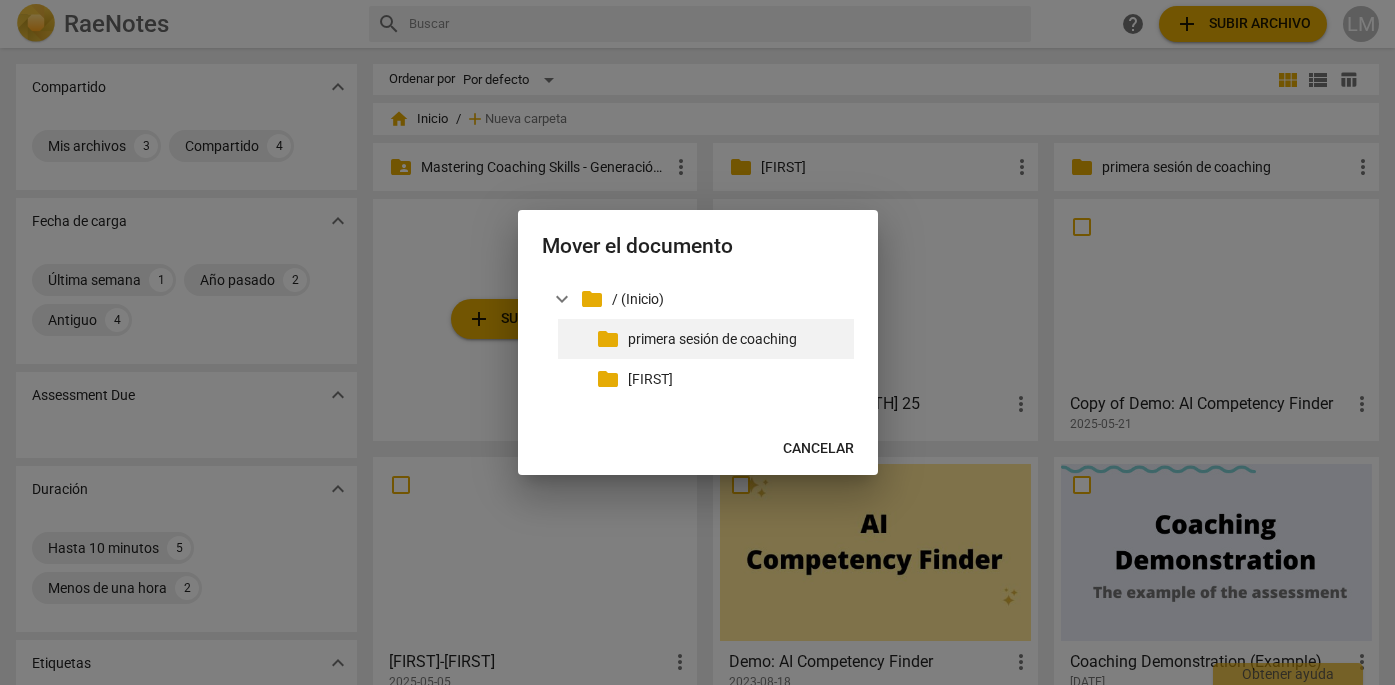 click on "primera sesión de coaching" at bounding box center (737, 339) 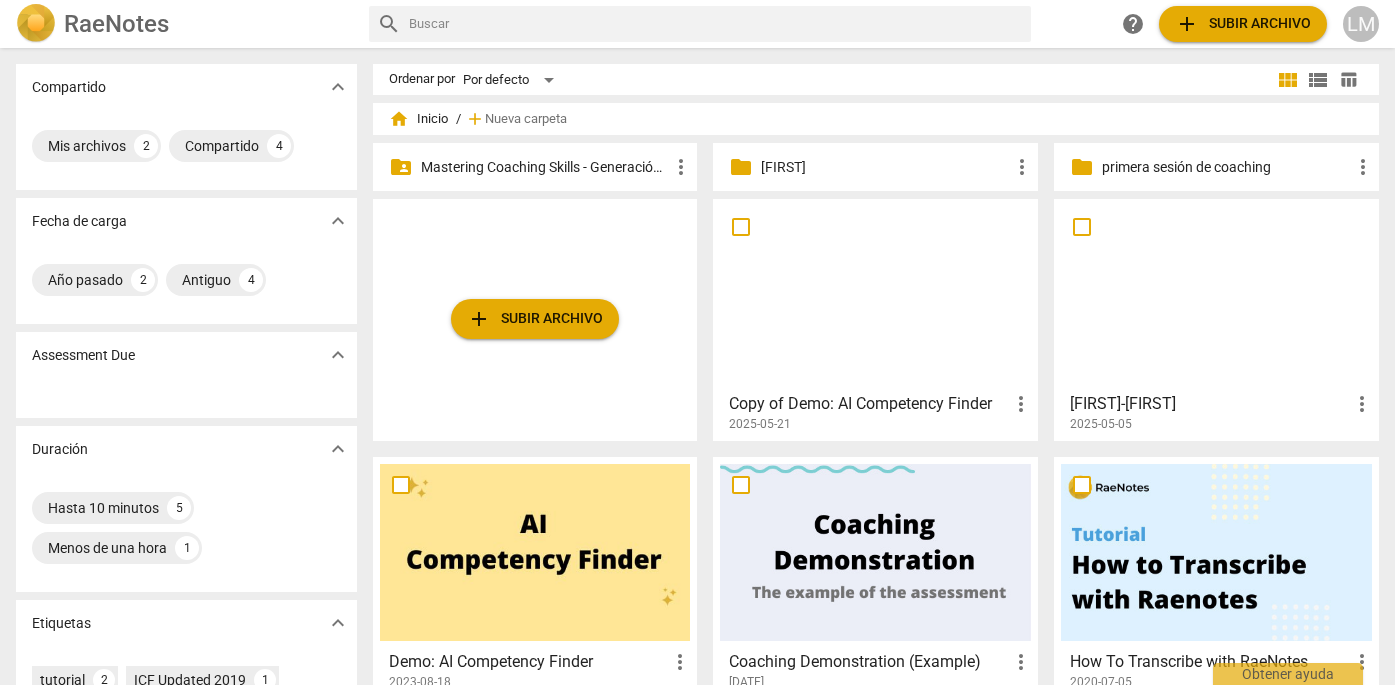 scroll, scrollTop: 0, scrollLeft: 0, axis: both 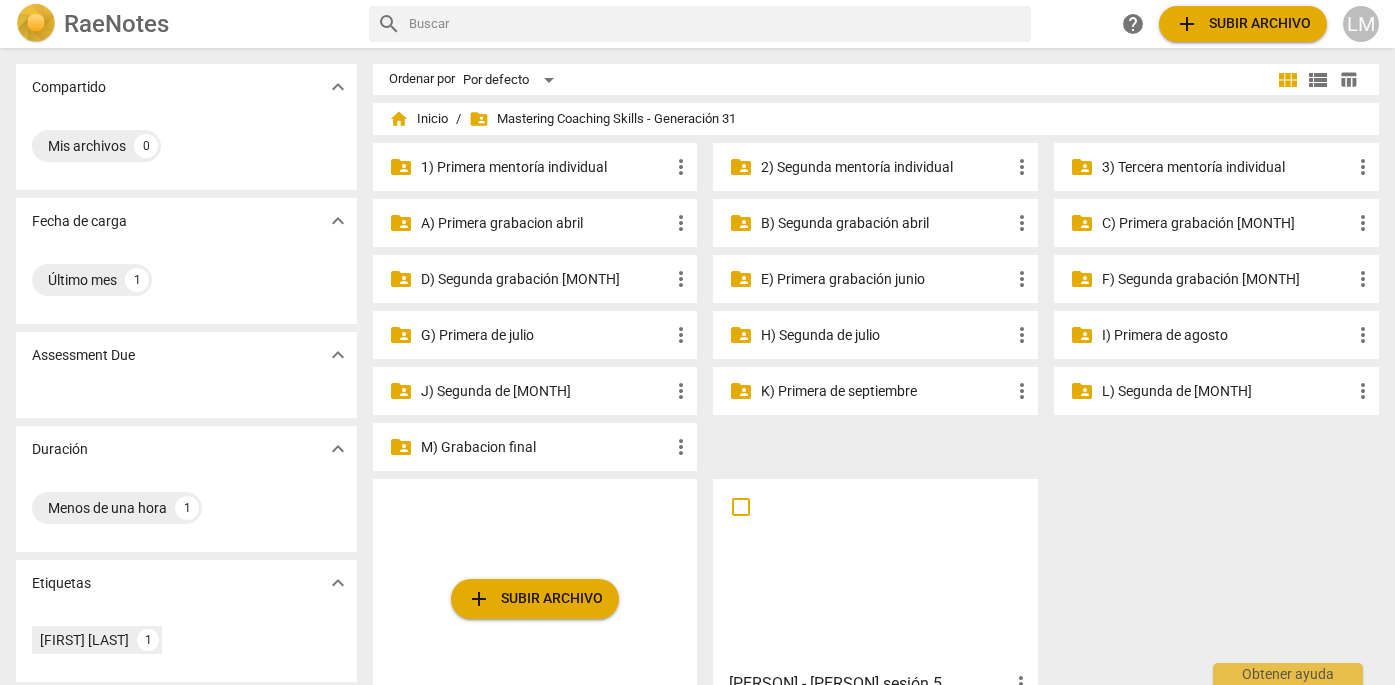 click on "A) Primera grabacion abril" at bounding box center [545, 223] 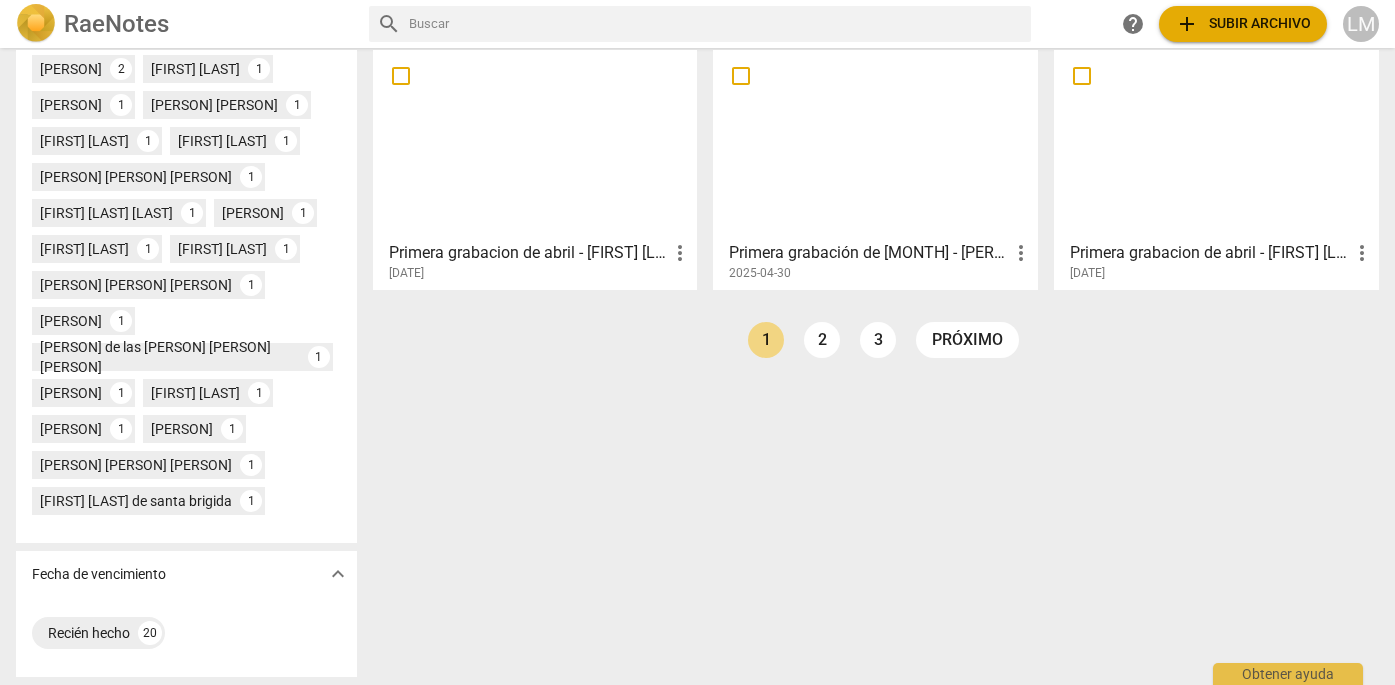scroll, scrollTop: 647, scrollLeft: 0, axis: vertical 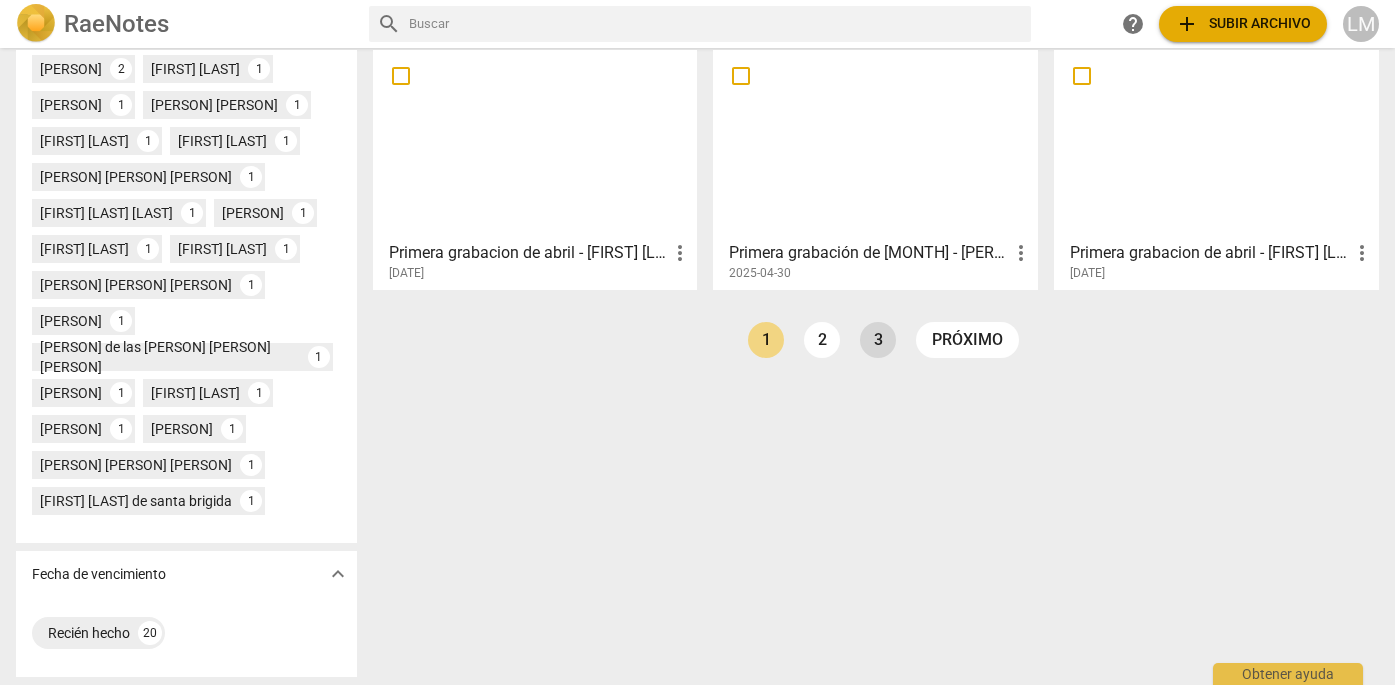 click on "3" at bounding box center (878, 340) 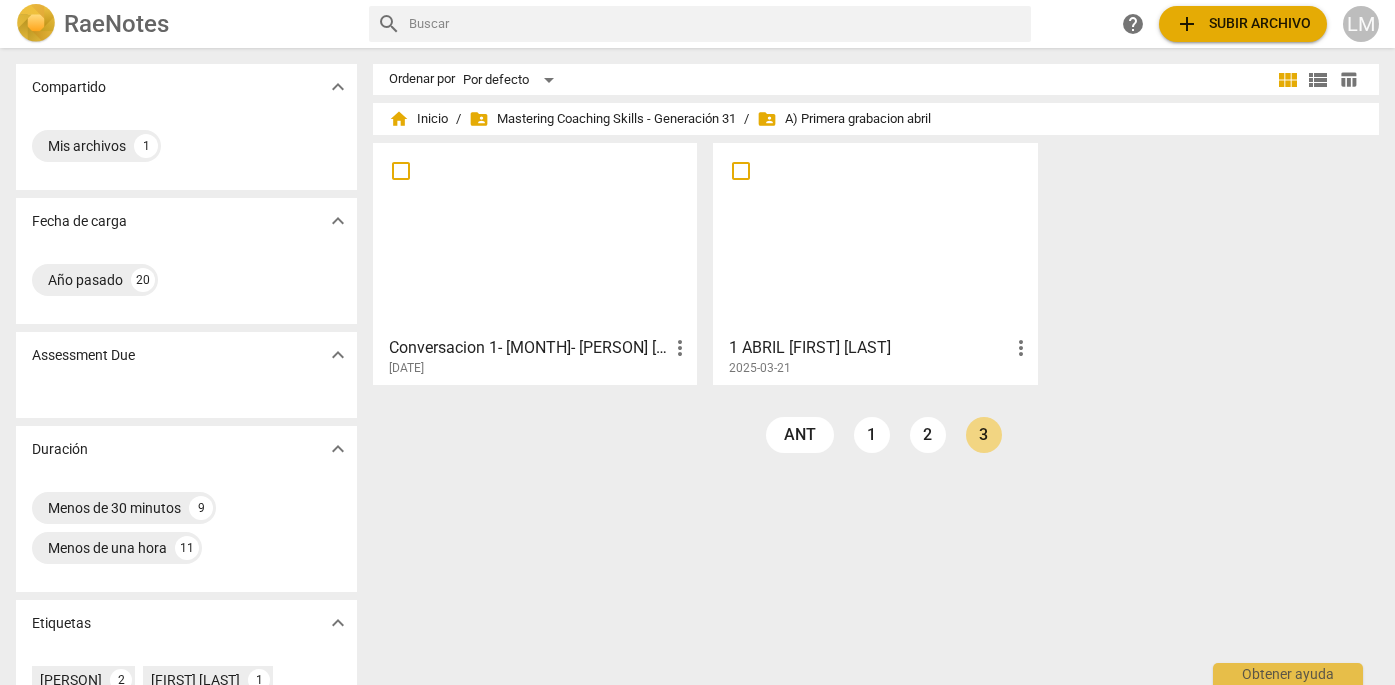 scroll, scrollTop: 0, scrollLeft: 0, axis: both 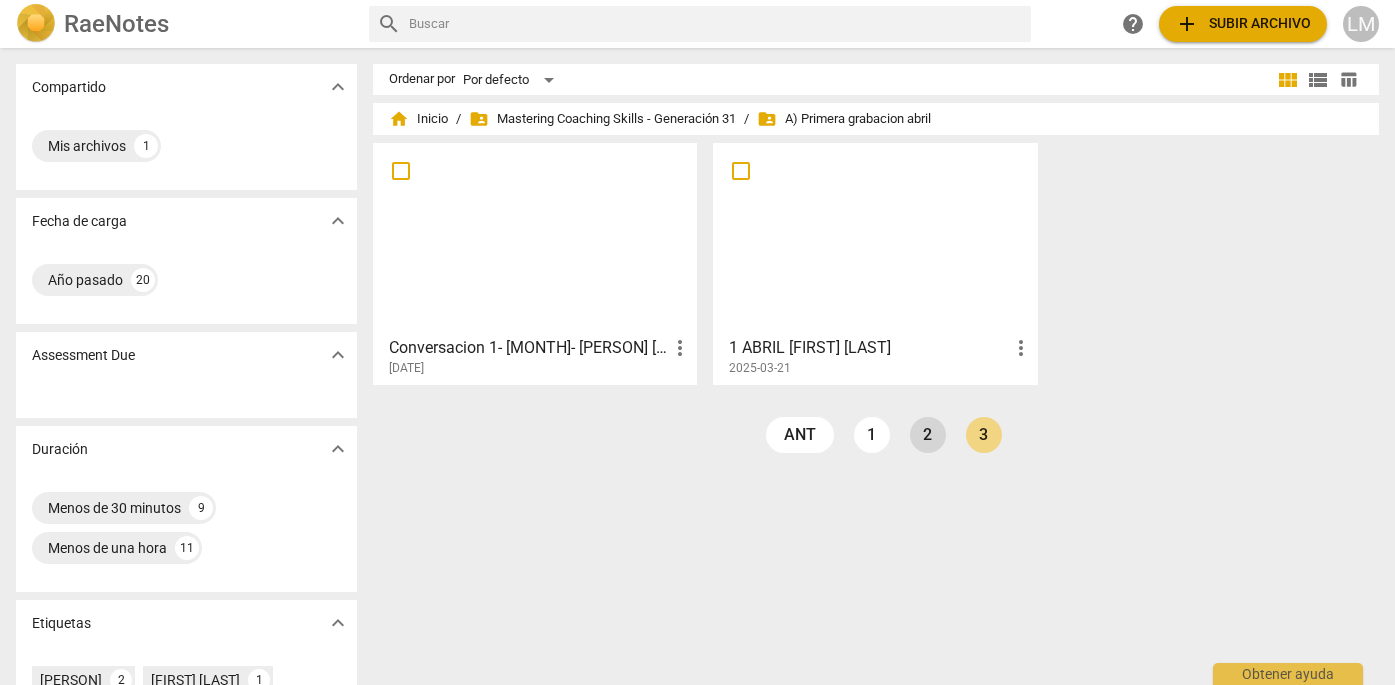 click on "2" at bounding box center [928, 435] 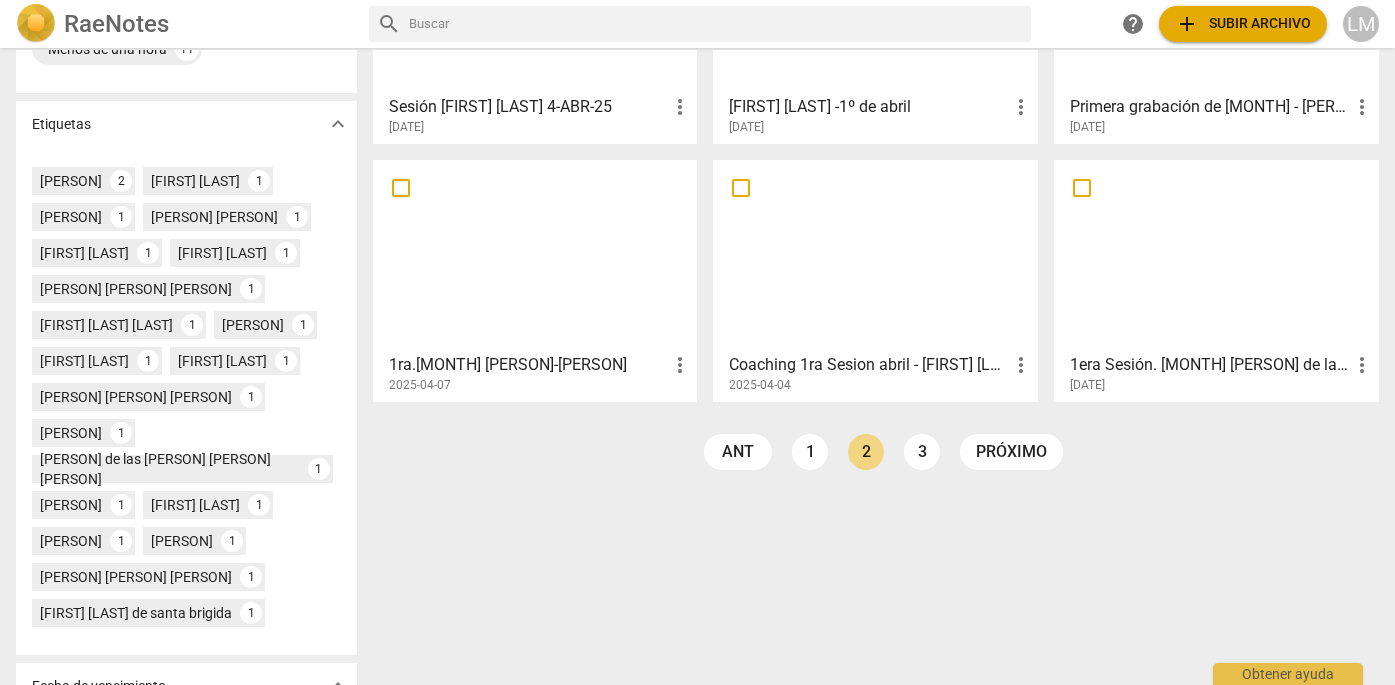 scroll, scrollTop: 501, scrollLeft: 0, axis: vertical 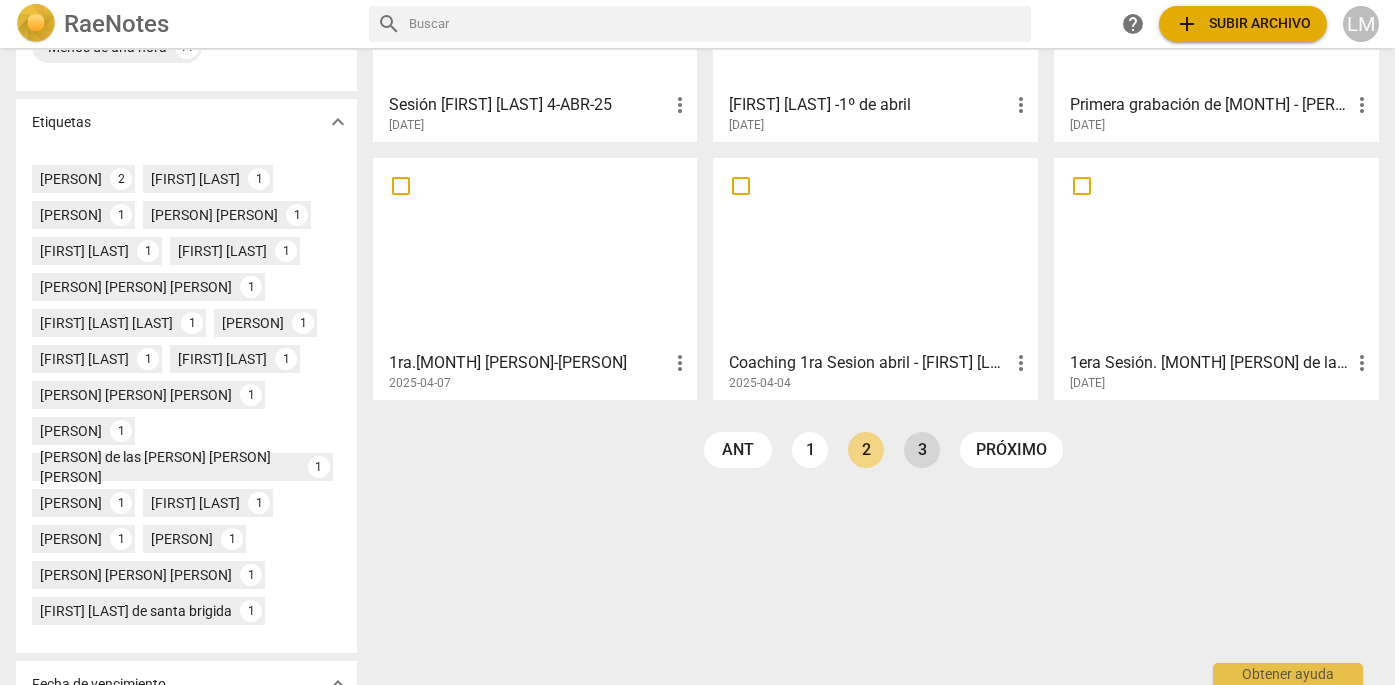 click on "3" at bounding box center [922, 450] 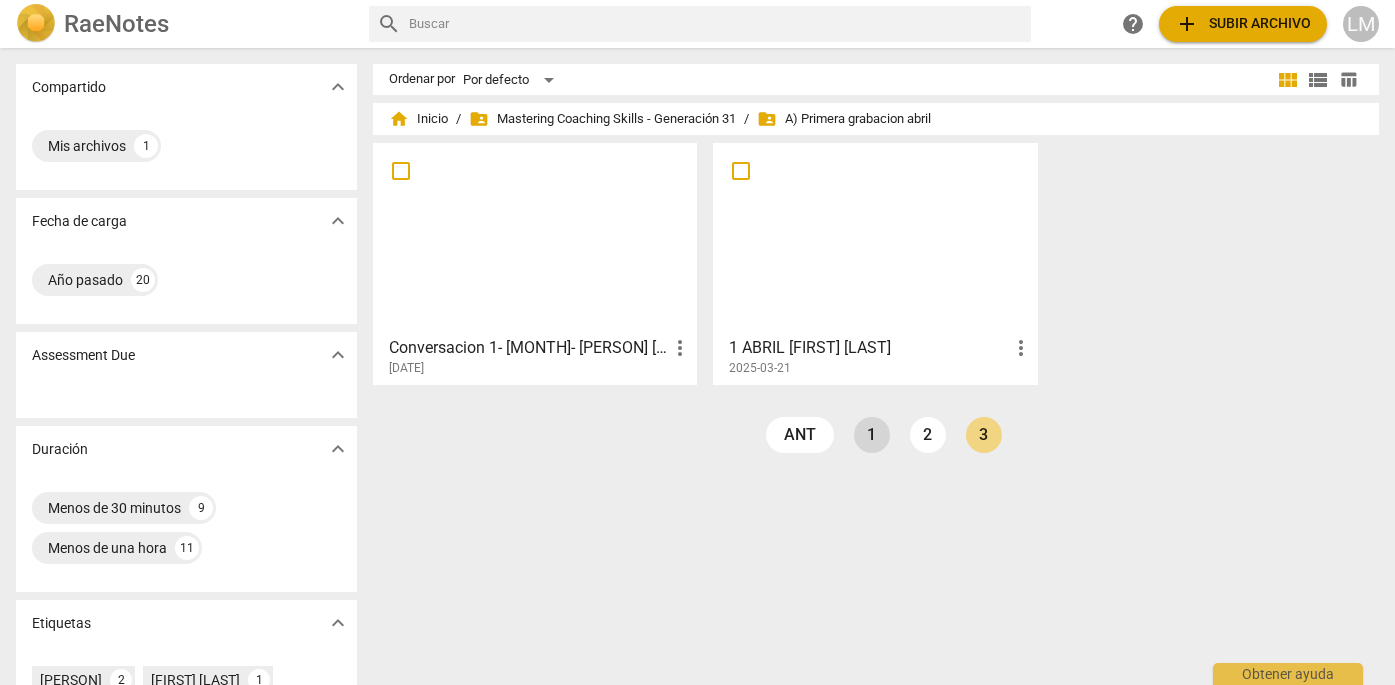 click on "1" at bounding box center (872, 435) 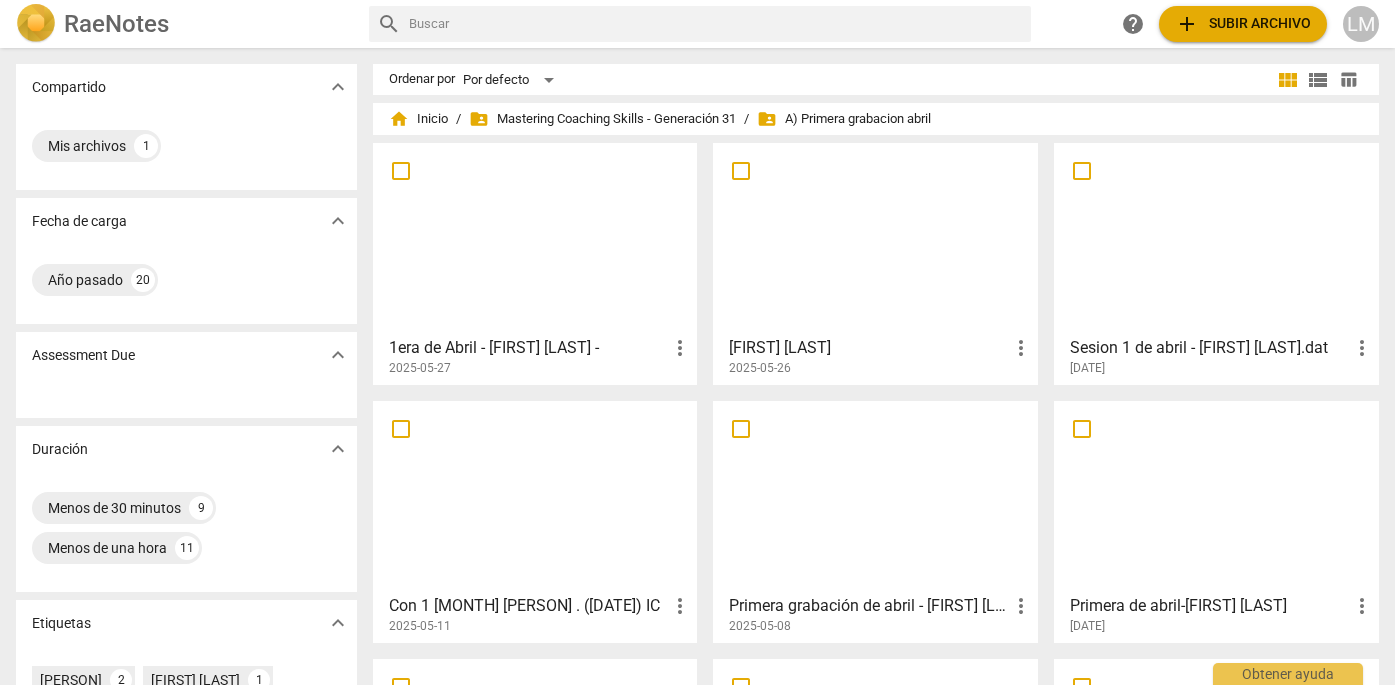 scroll, scrollTop: 0, scrollLeft: 0, axis: both 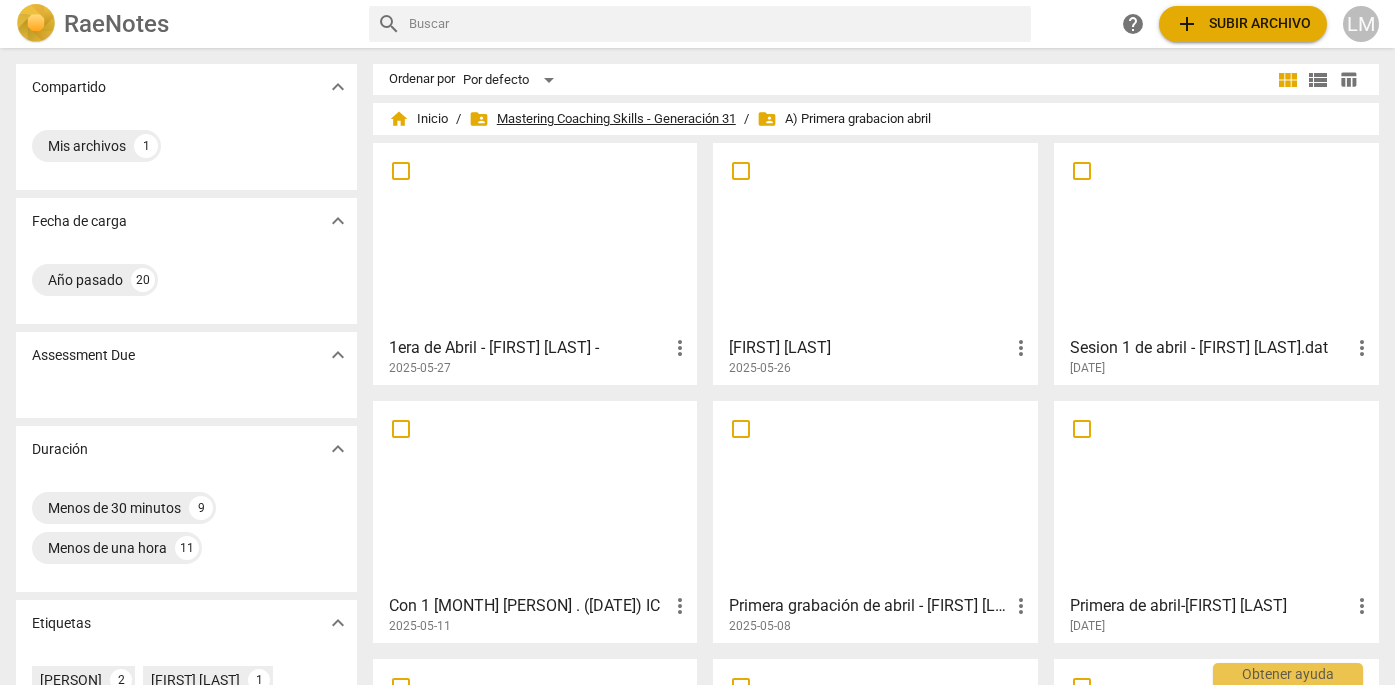 click on "folder_shared Mastering Coaching Skills - Generacion 31" at bounding box center (602, 119) 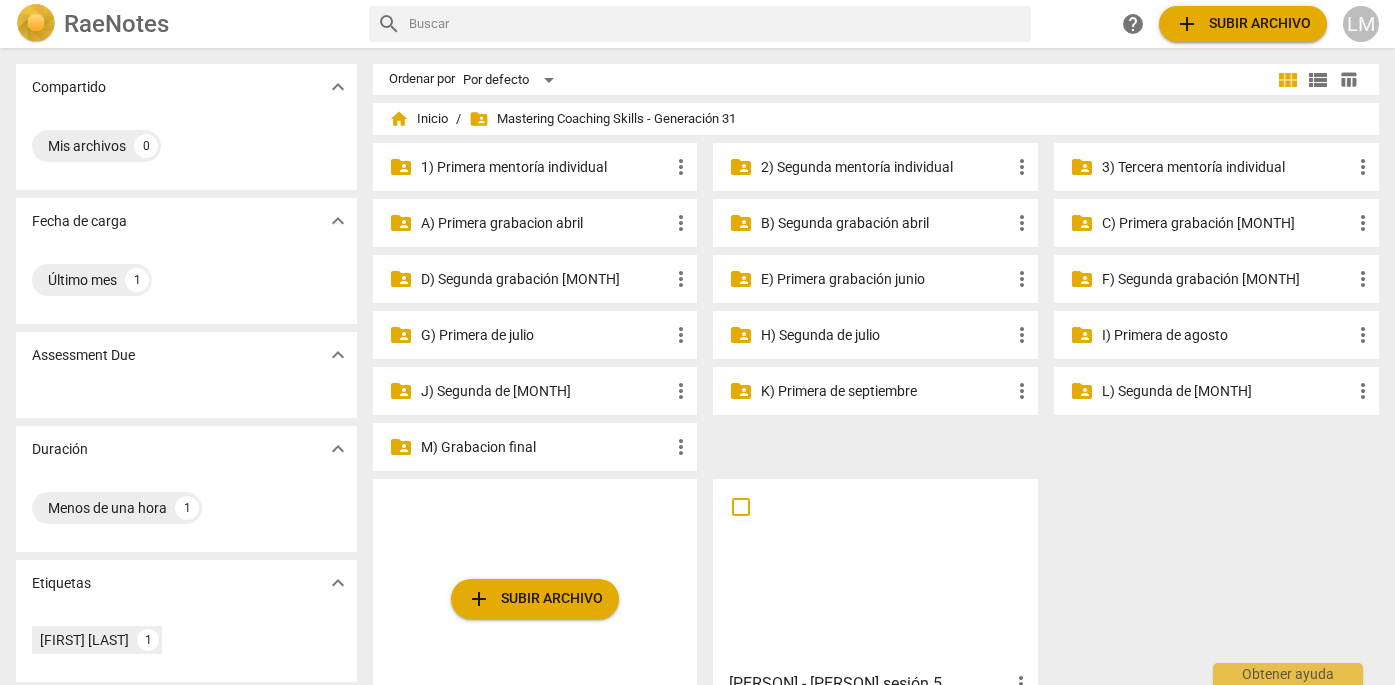 click on "B) Segunda grabación abril" at bounding box center [885, 223] 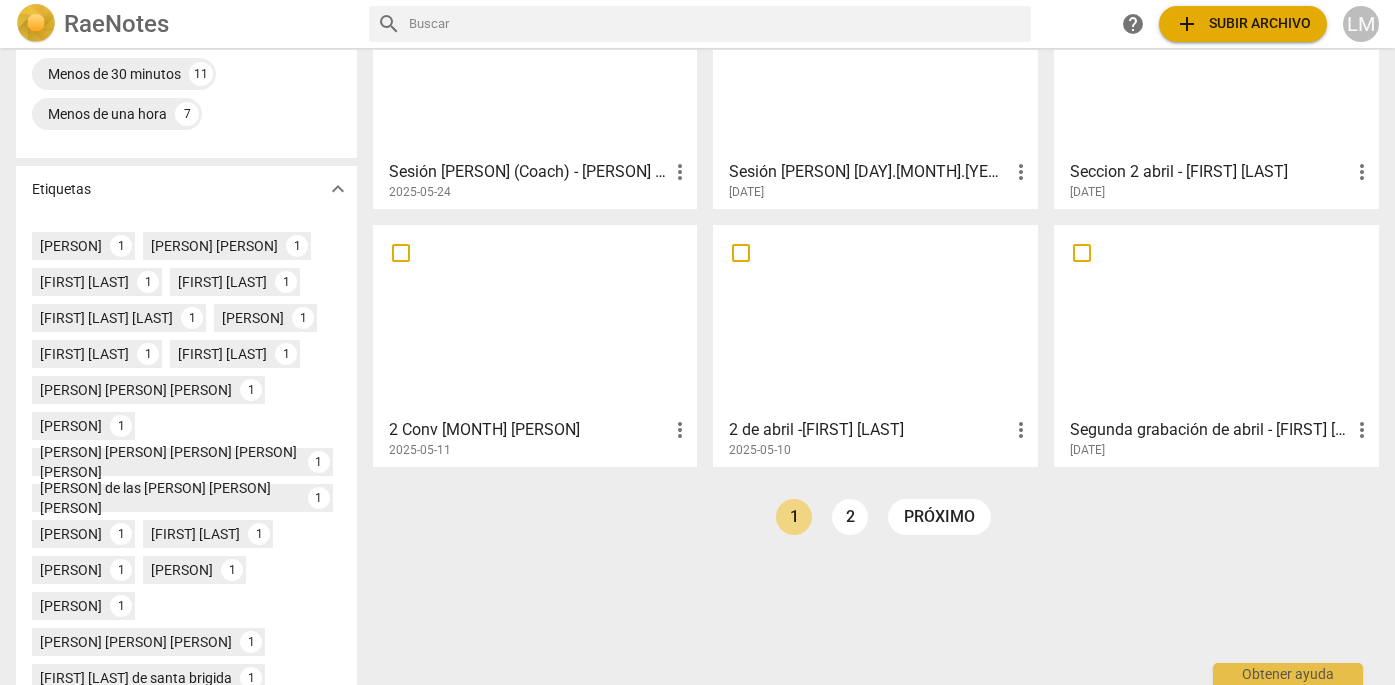 scroll, scrollTop: 435, scrollLeft: 0, axis: vertical 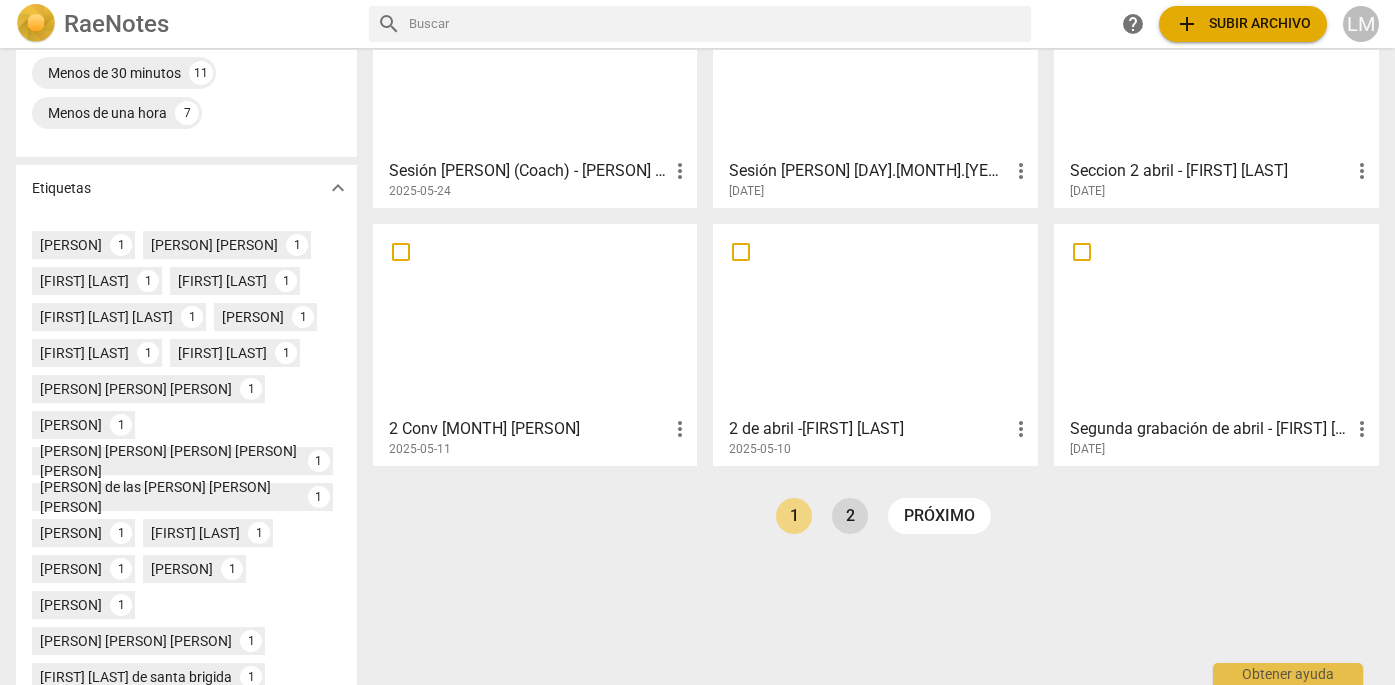 click on "2" at bounding box center (850, 516) 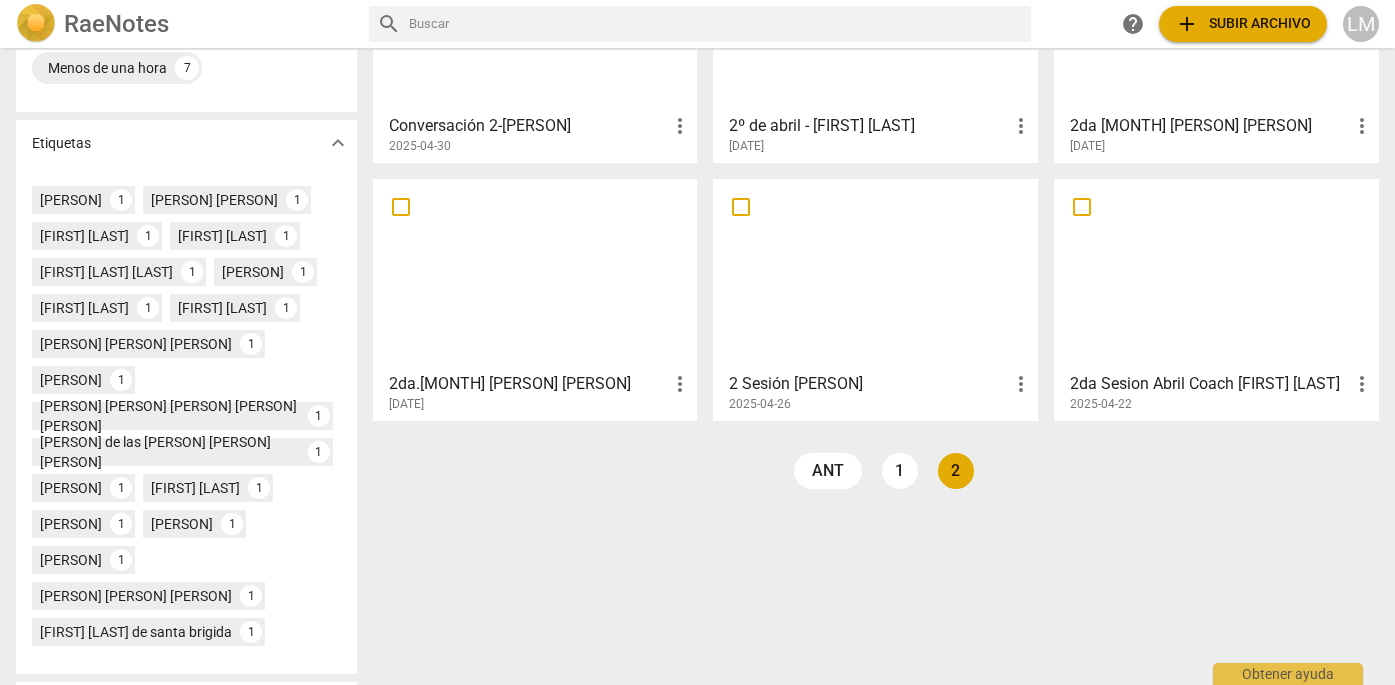 scroll, scrollTop: 481, scrollLeft: 0, axis: vertical 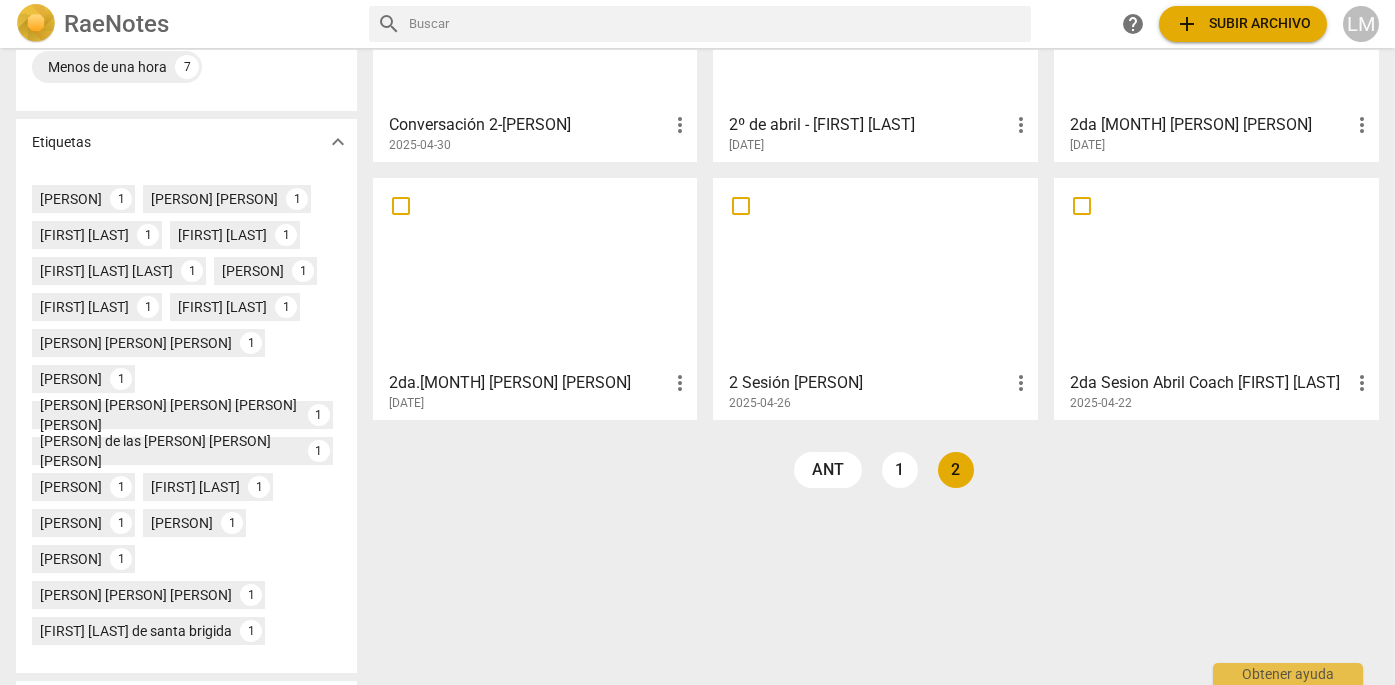 click on "2" at bounding box center [956, 470] 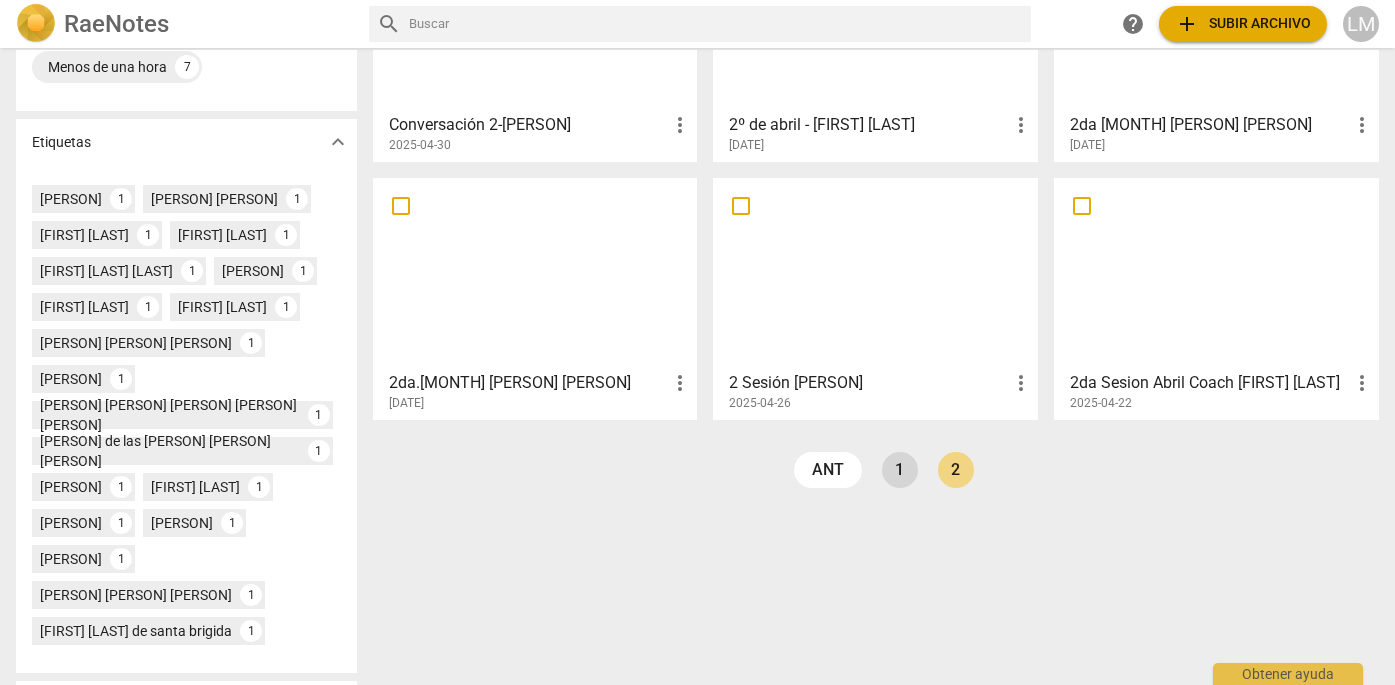 click on "1" at bounding box center (900, 470) 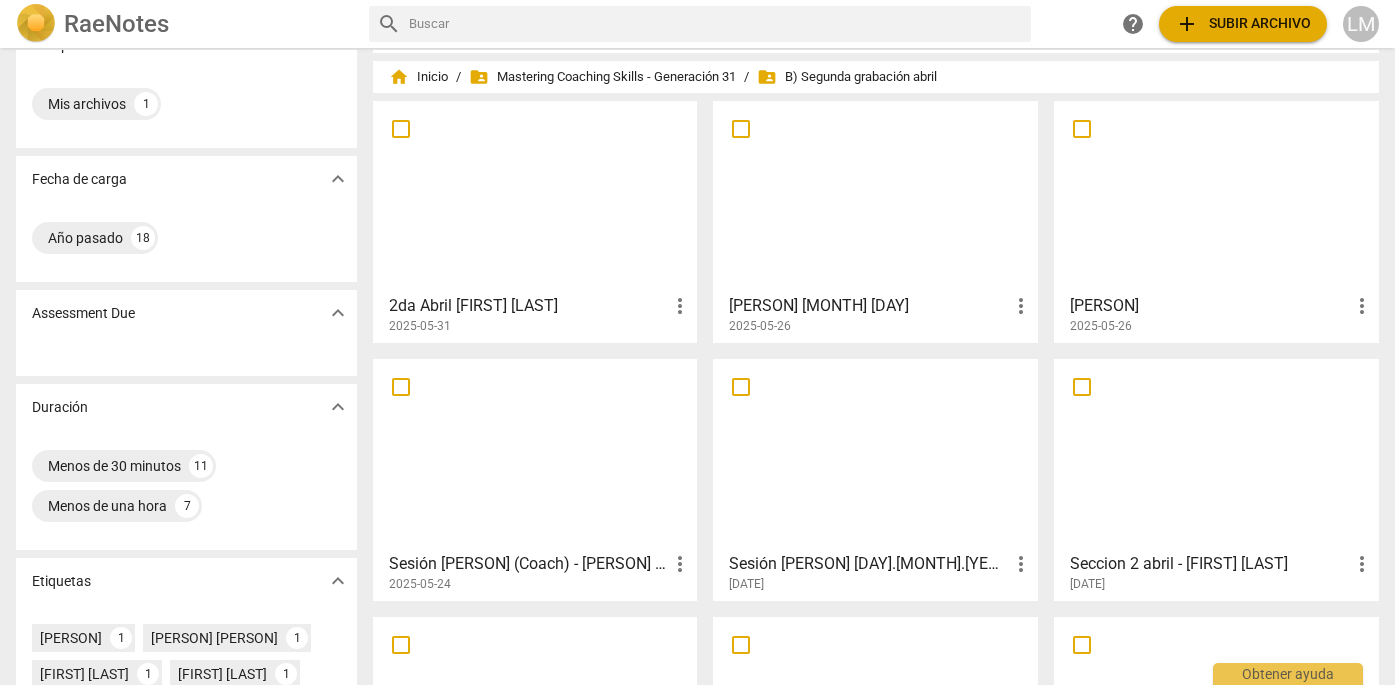 scroll, scrollTop: 43, scrollLeft: 0, axis: vertical 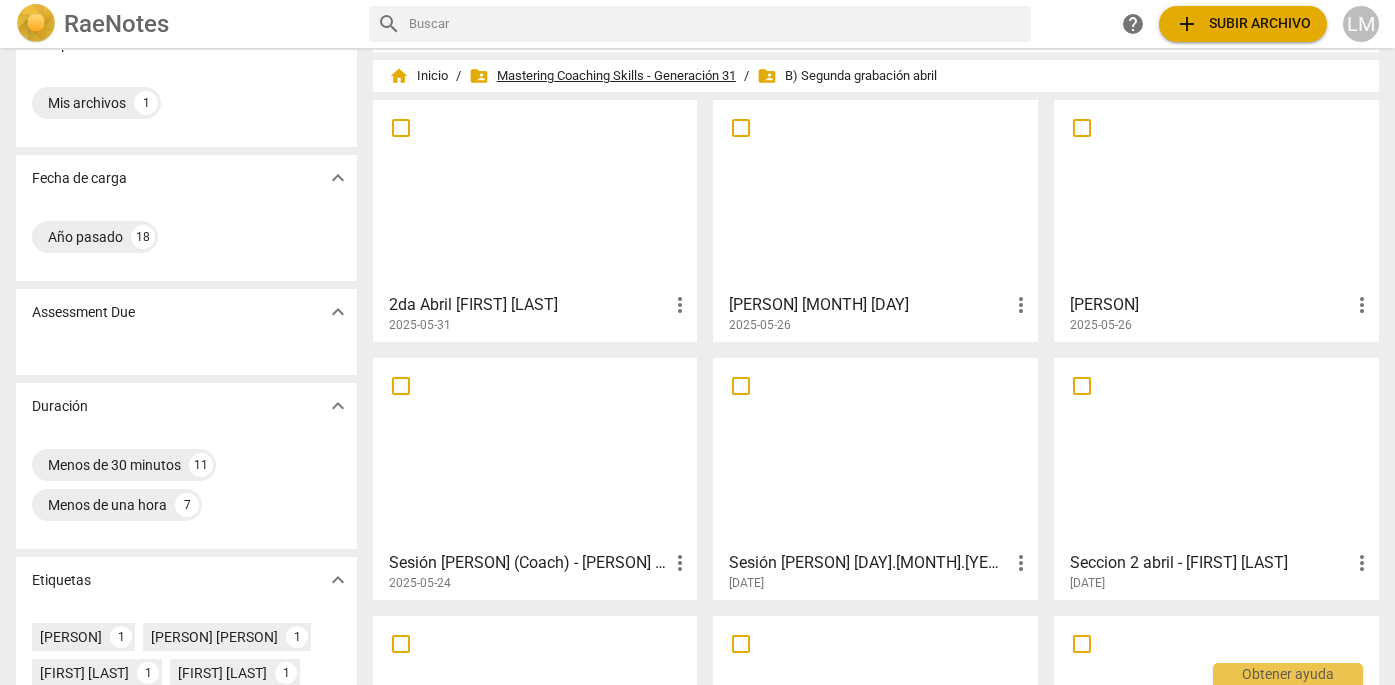 click on "folder_shared Mastering Coaching Skills - Generacion 31" at bounding box center [602, 76] 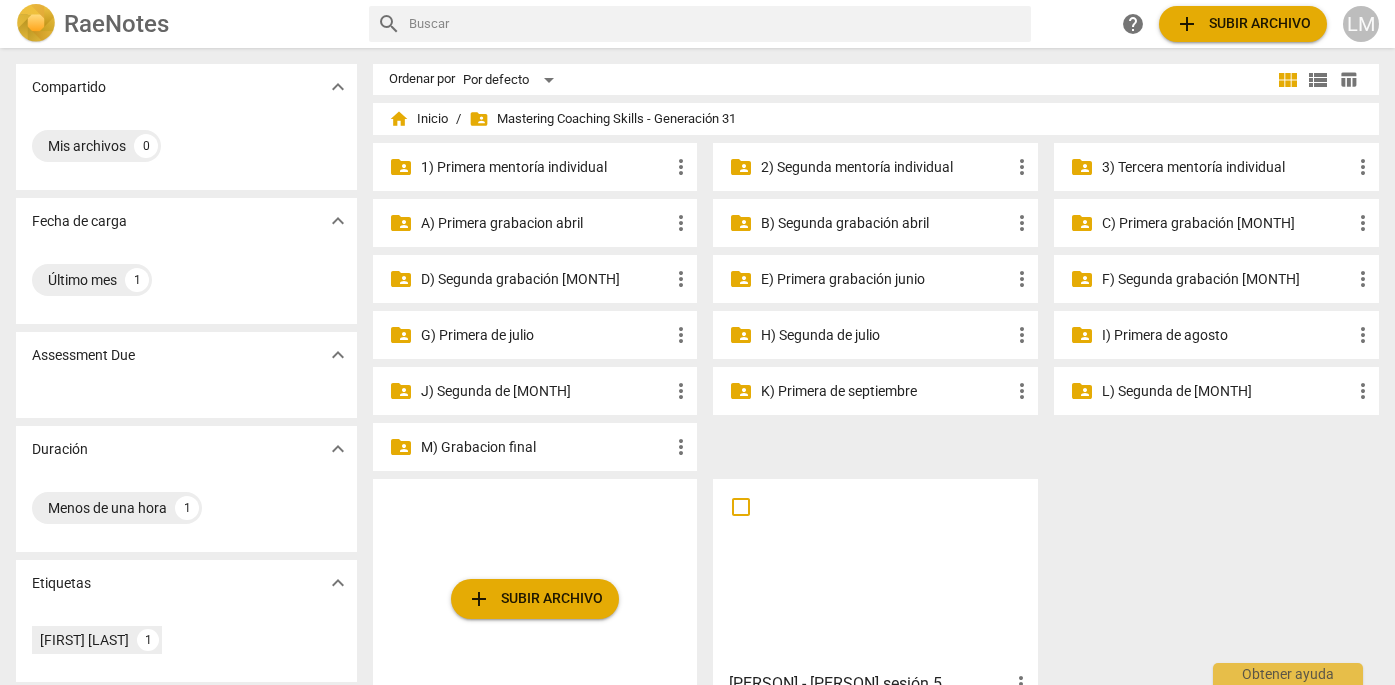 click on "3) Tercera mentoría individual" at bounding box center (1226, 167) 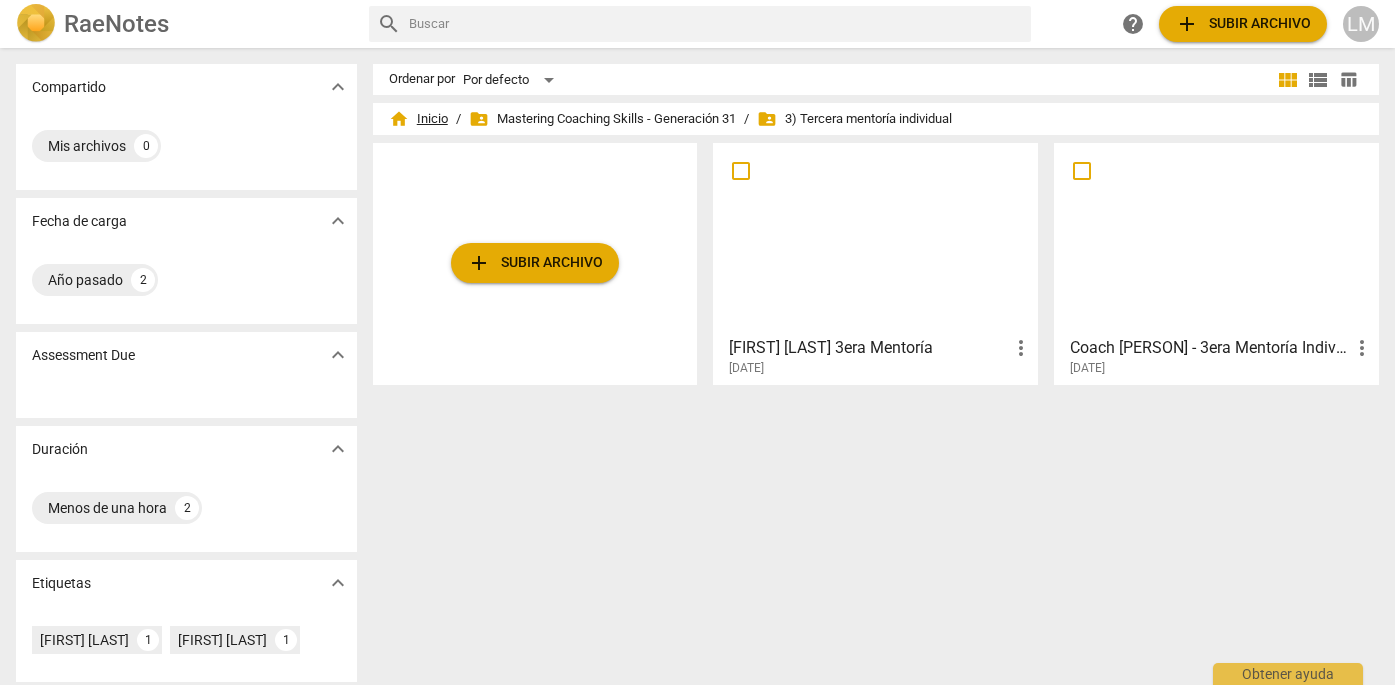 click on "home Inicio" at bounding box center [418, 119] 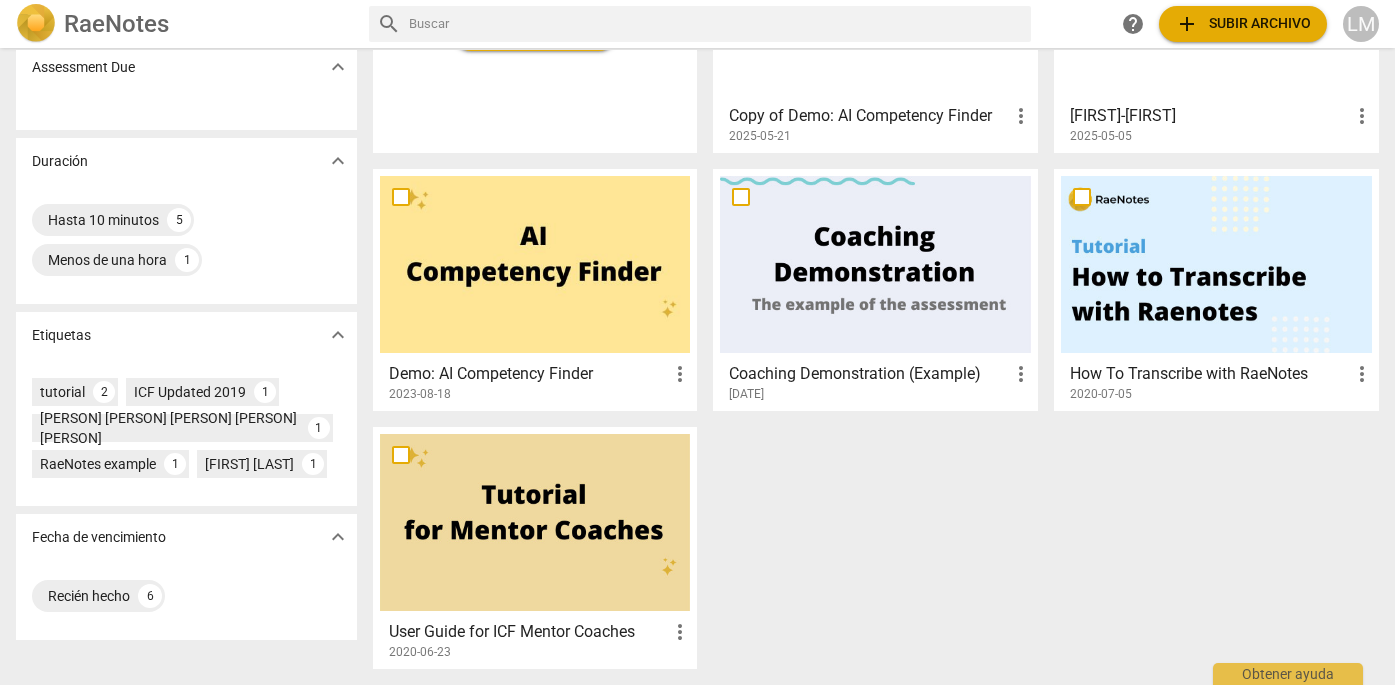scroll, scrollTop: 288, scrollLeft: 0, axis: vertical 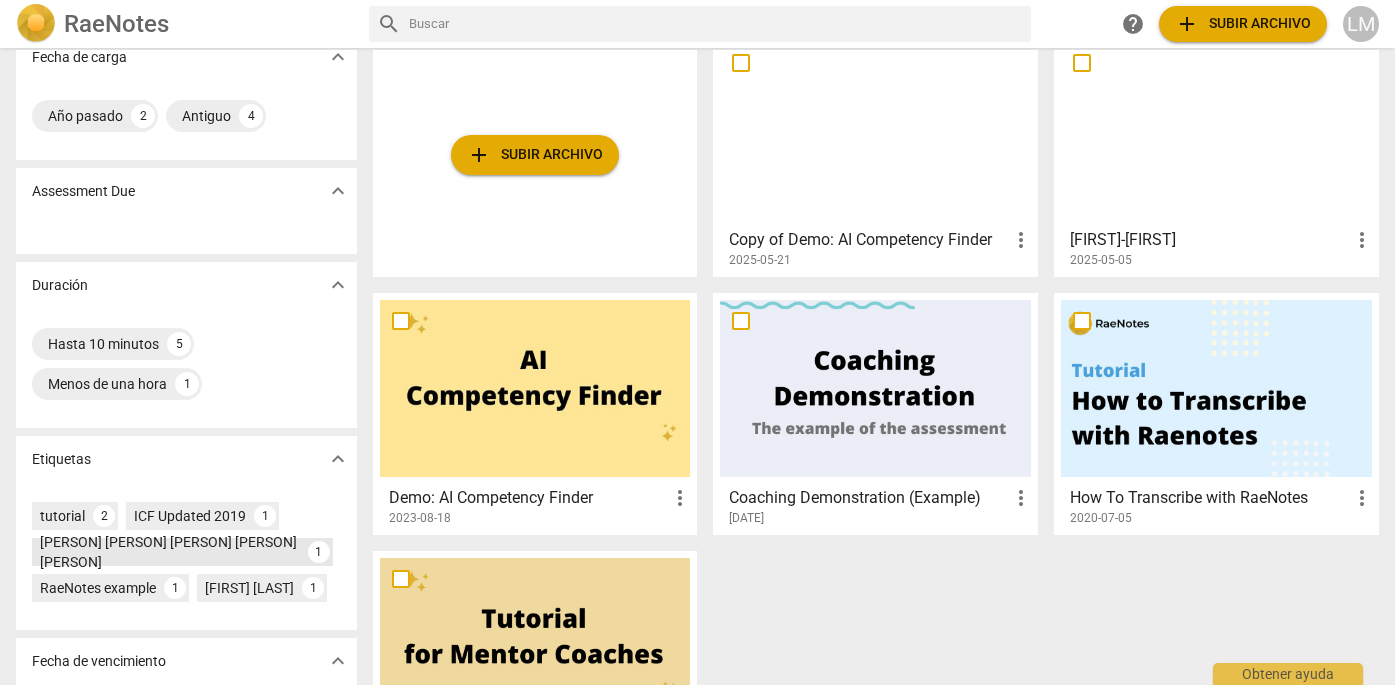 click on "[PERSON] [PERSON] [PERSON] [PERSON] [PERSON]" at bounding box center [170, 552] 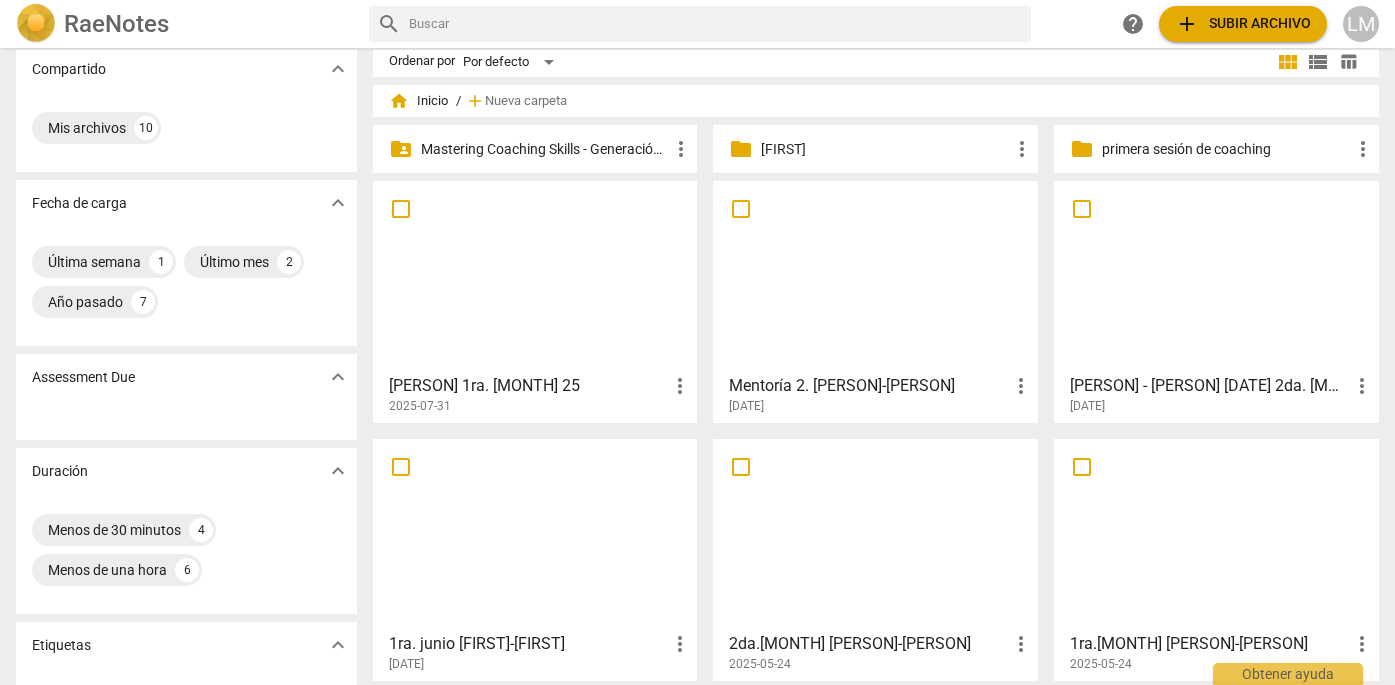 scroll, scrollTop: 17, scrollLeft: 0, axis: vertical 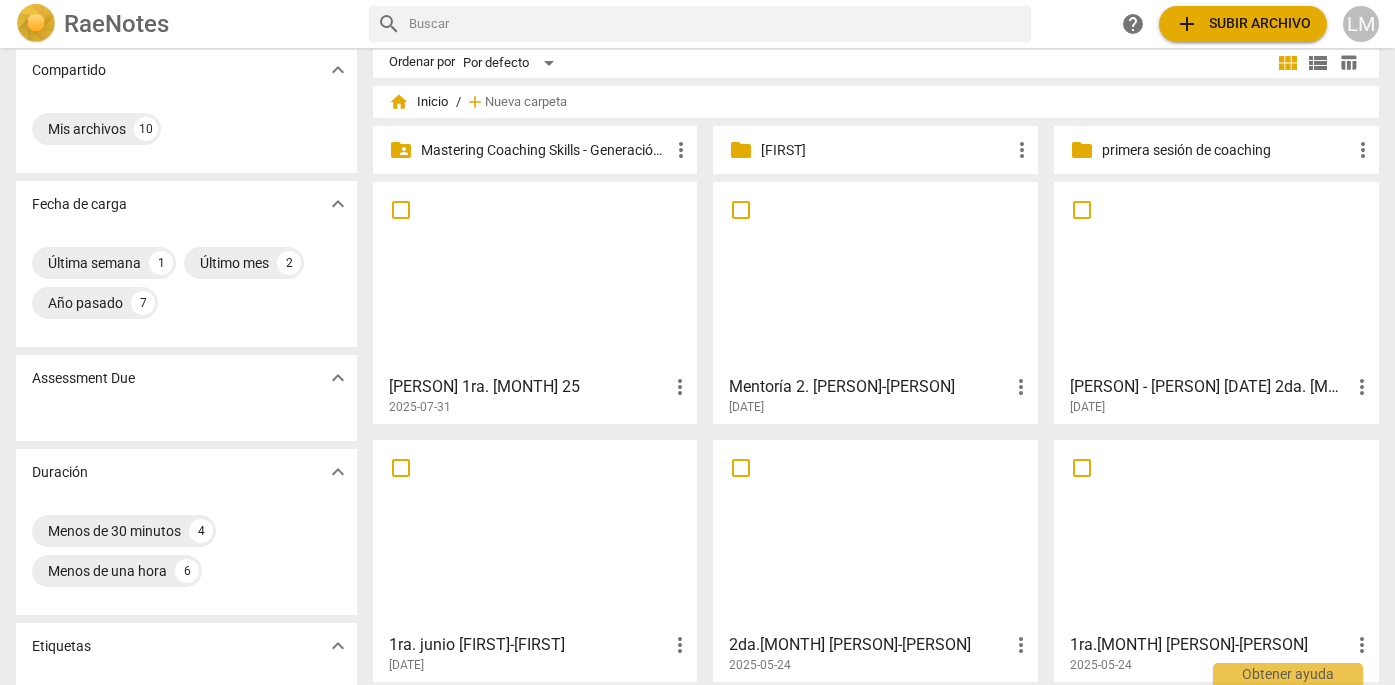 click on "more_vert" at bounding box center (680, 387) 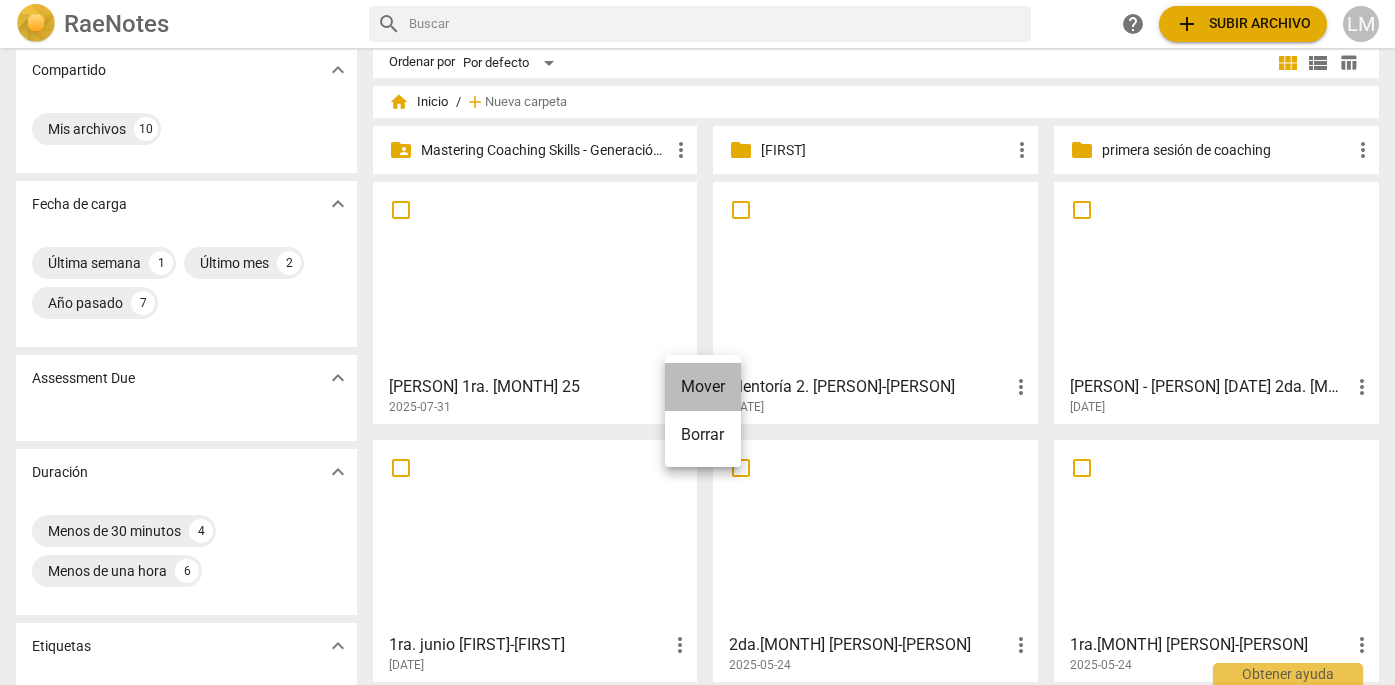 click on "Mover" at bounding box center (703, 387) 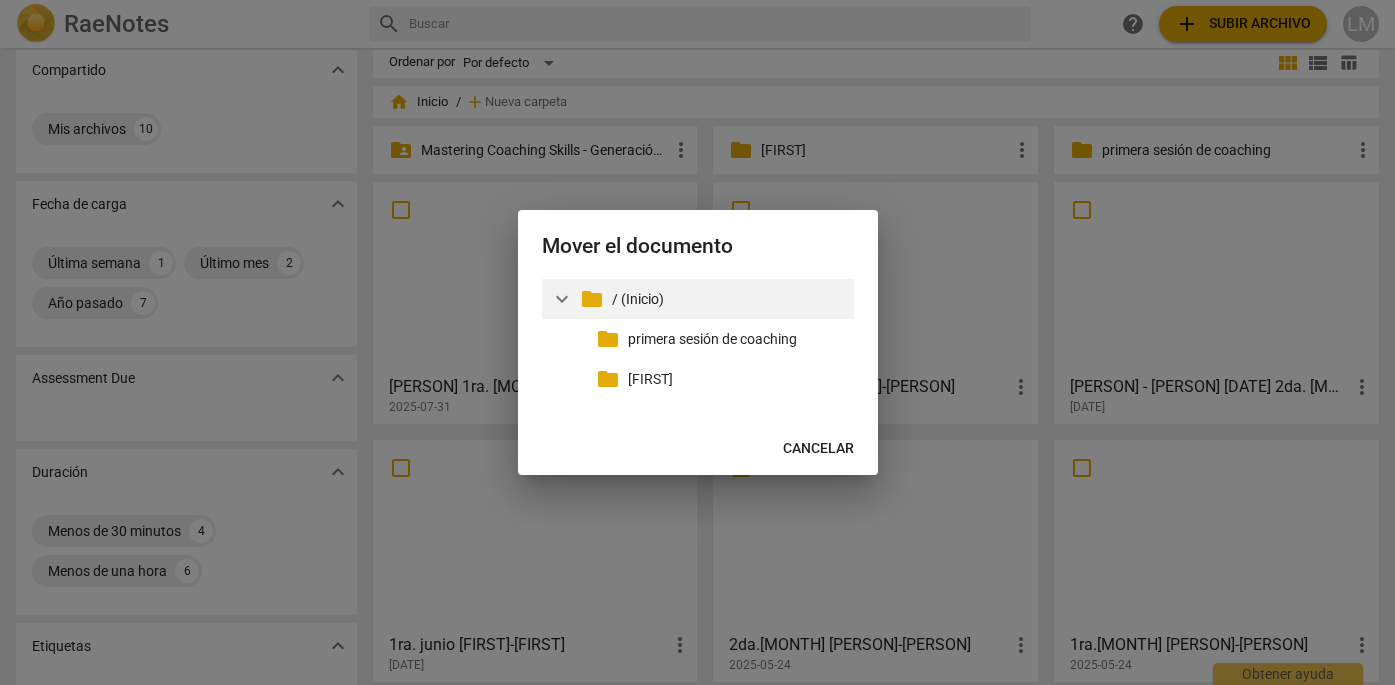 click on "/ (Inicio)" at bounding box center (729, 299) 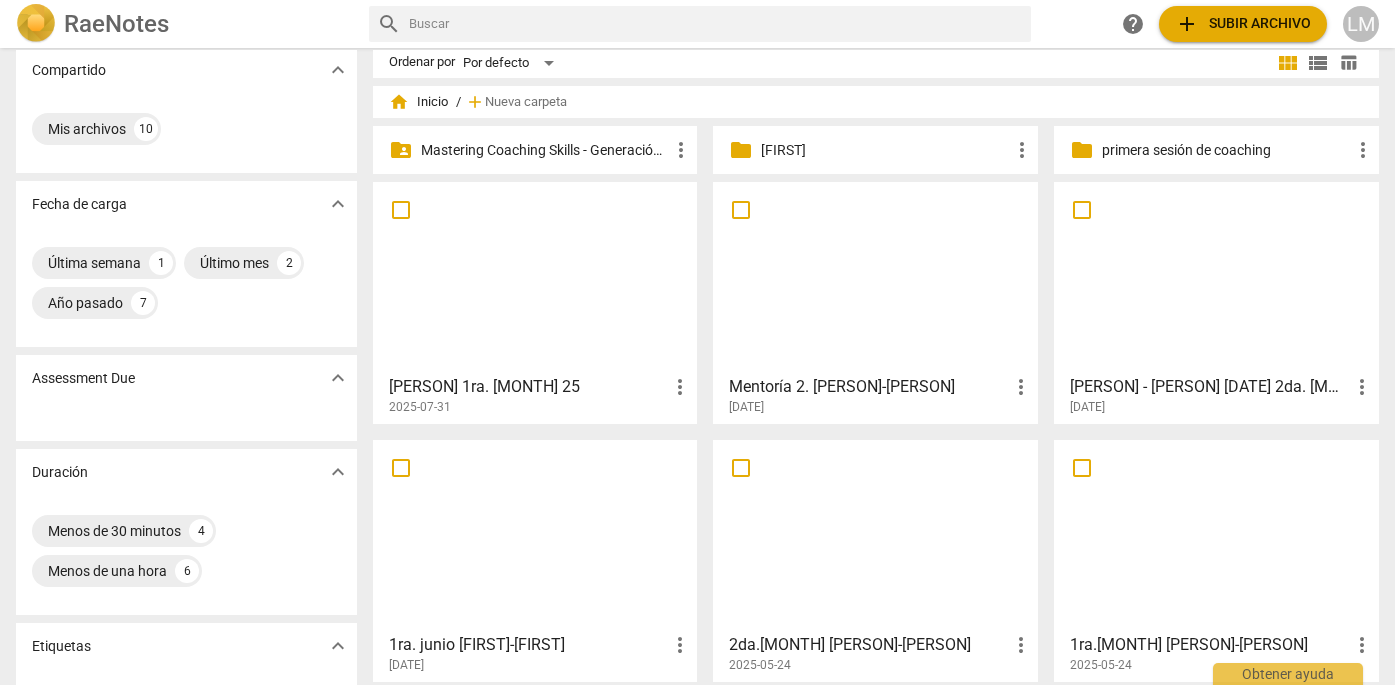 click on "Mastering Coaching Skills - Generación 31" at bounding box center [545, 150] 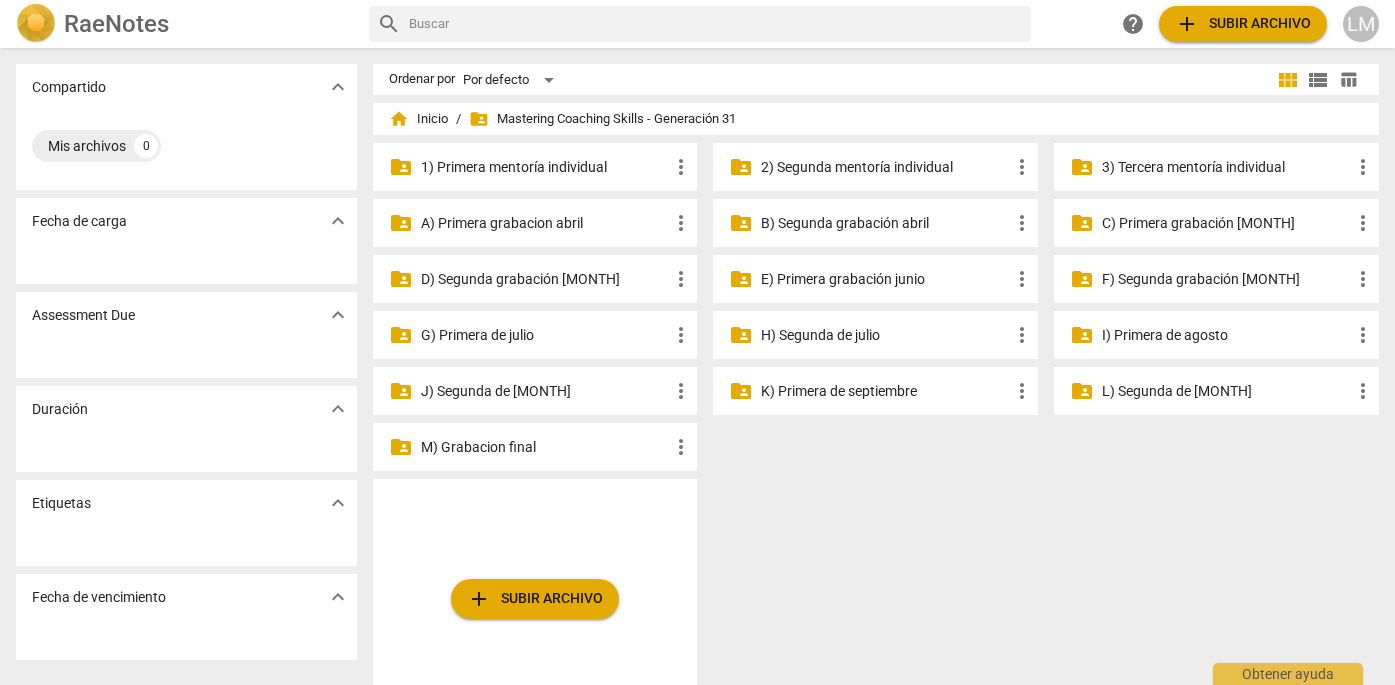 click on "folder_shared G) Primera de julio more_vert" at bounding box center (535, 335) 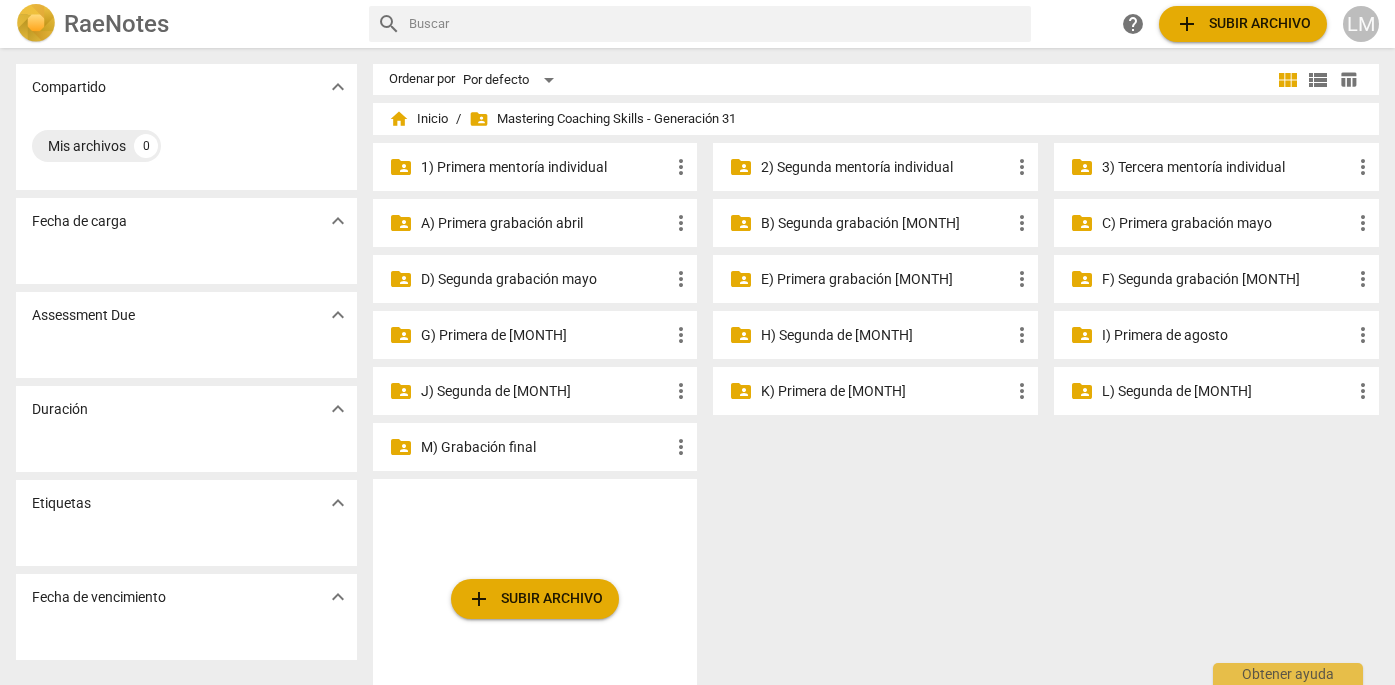 scroll, scrollTop: 0, scrollLeft: 0, axis: both 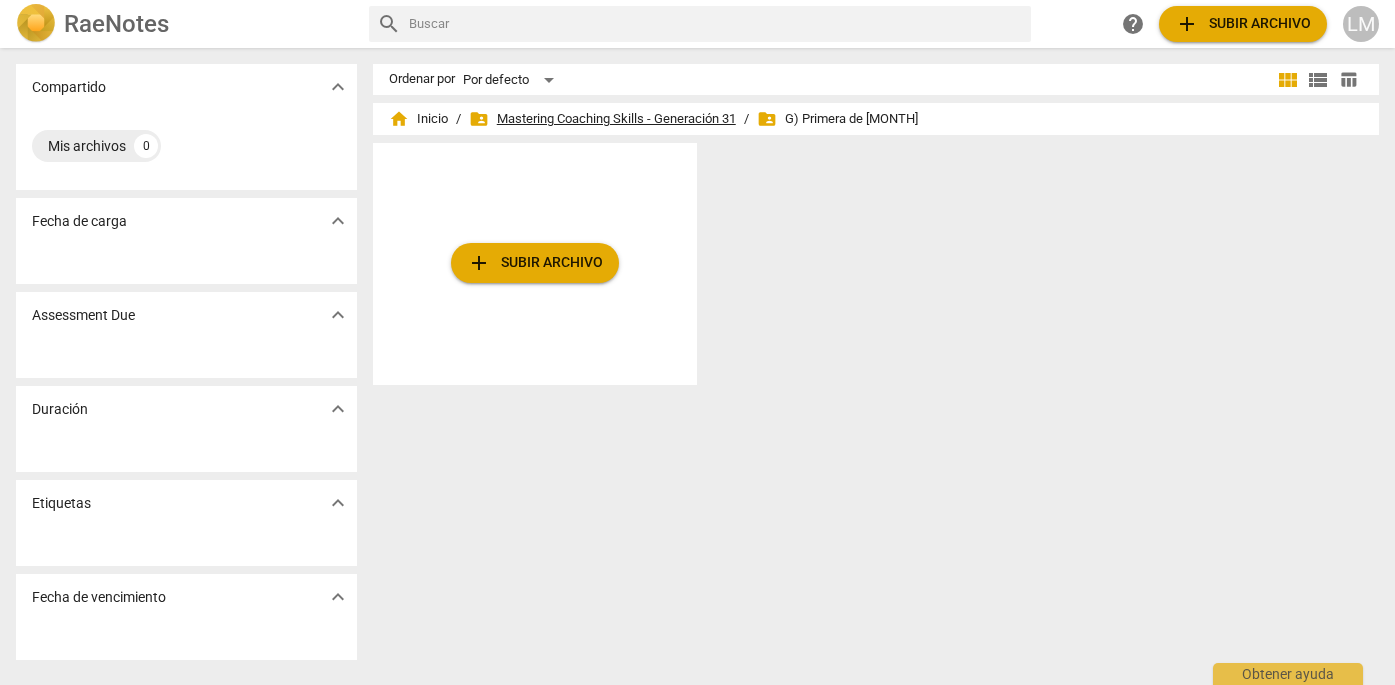click on "folder_shared Mastering Coaching Skills - Generación 31" at bounding box center [602, 119] 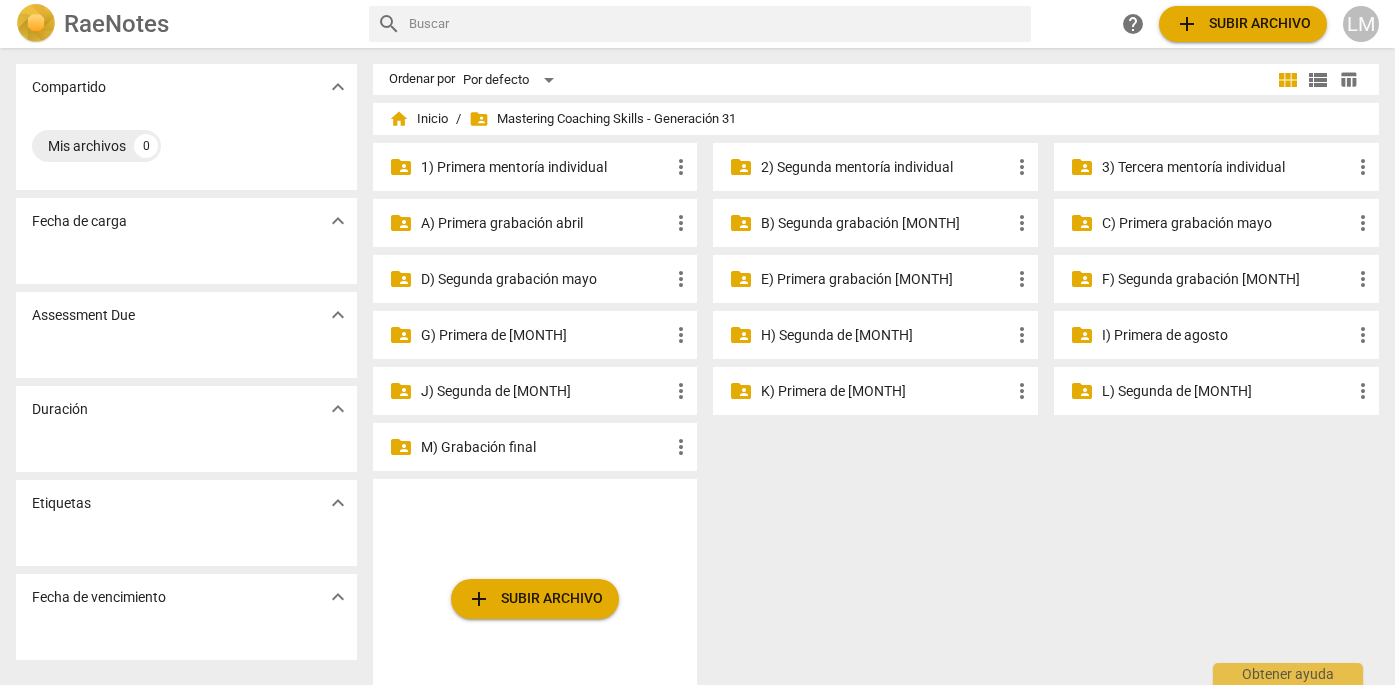click on "A) Primera grabación abril" at bounding box center [545, 223] 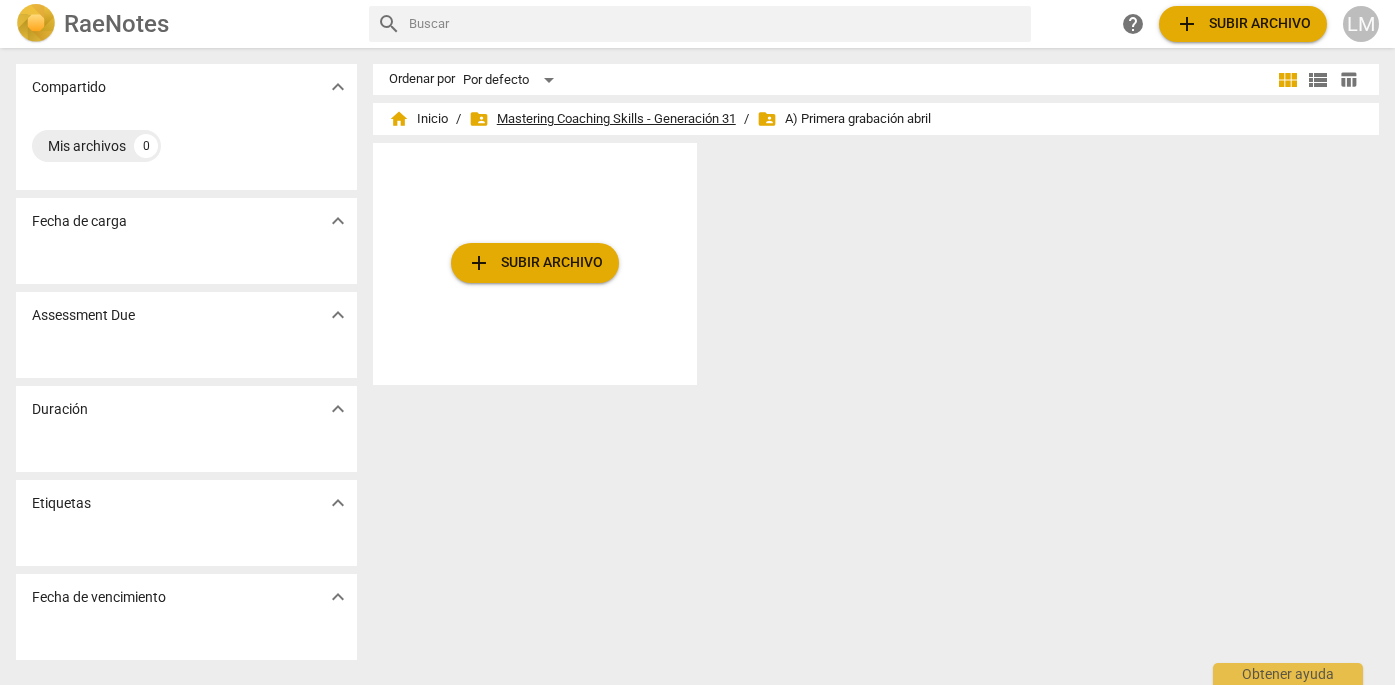 click on "folder_shared Mastering Coaching Skills - Generacion 31" at bounding box center [602, 119] 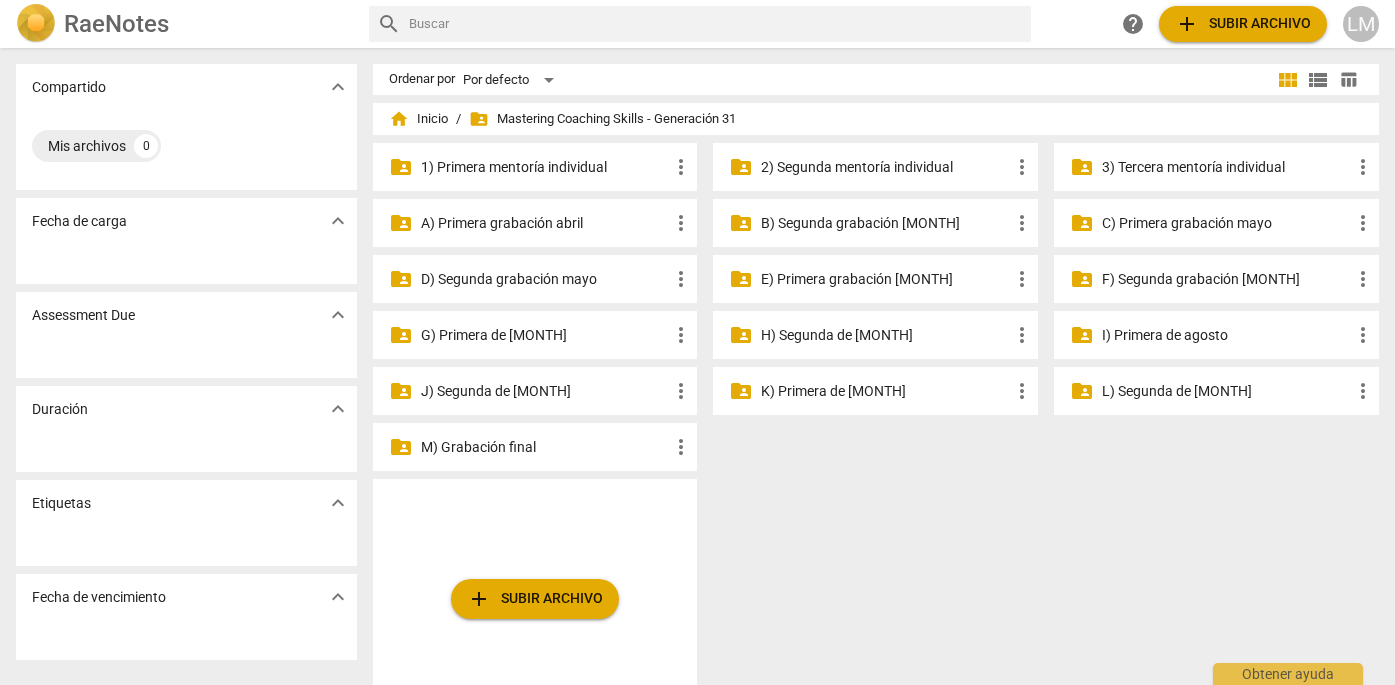 click on "B) Segunda grabación abril" at bounding box center (885, 223) 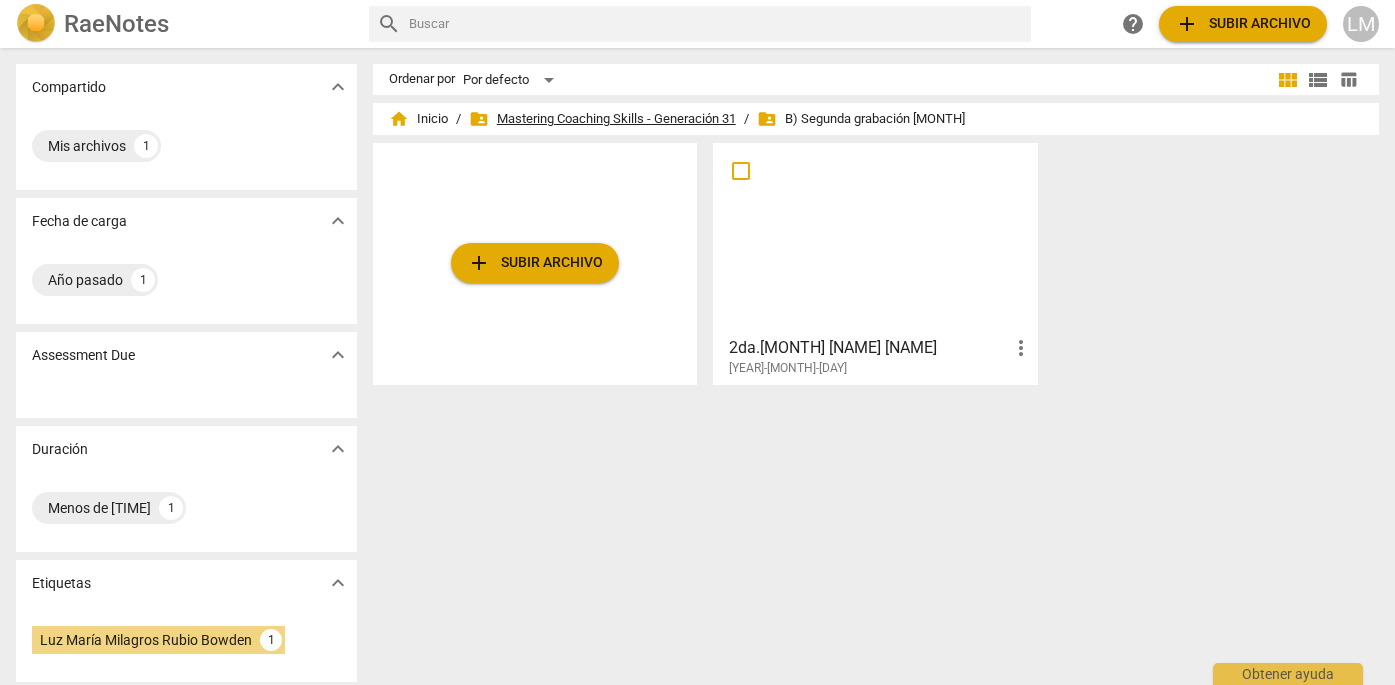 click on "folder_shared Mastering Coaching Skills - Generacion 31" at bounding box center (602, 119) 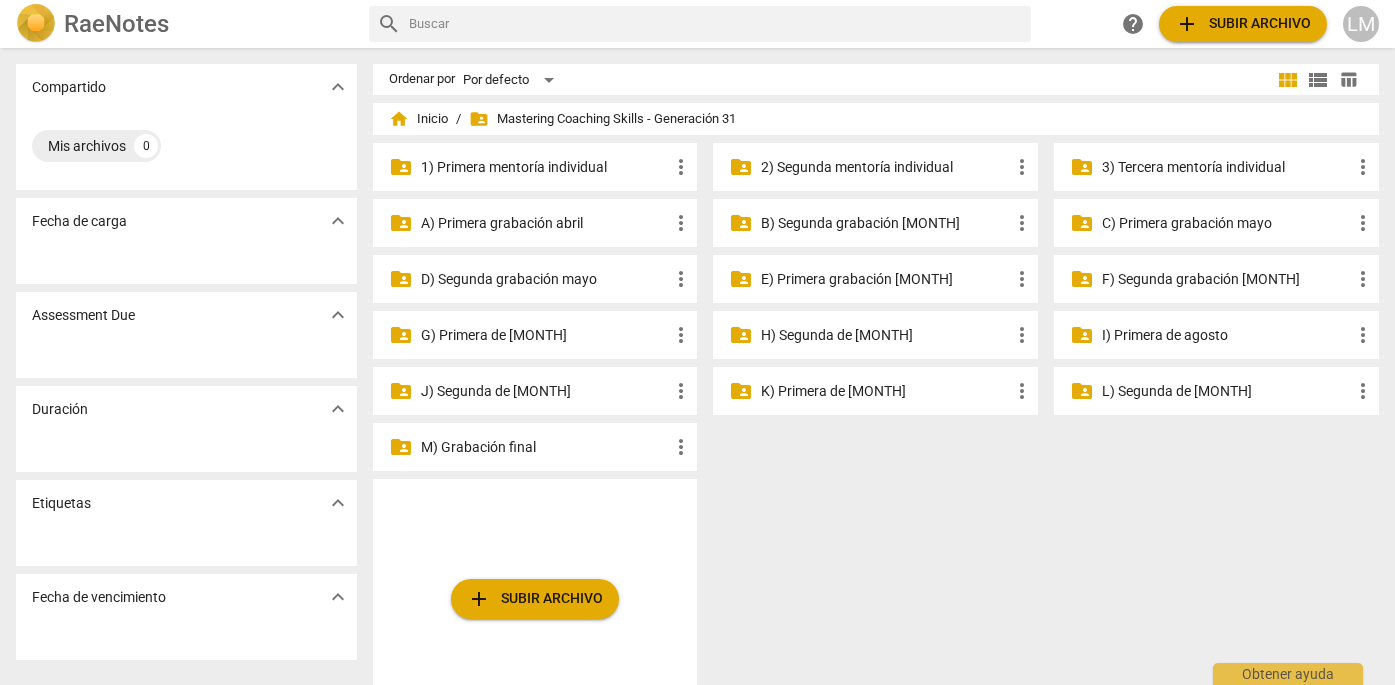 click on "C) Primera grabación [MONTH]" at bounding box center [1226, 223] 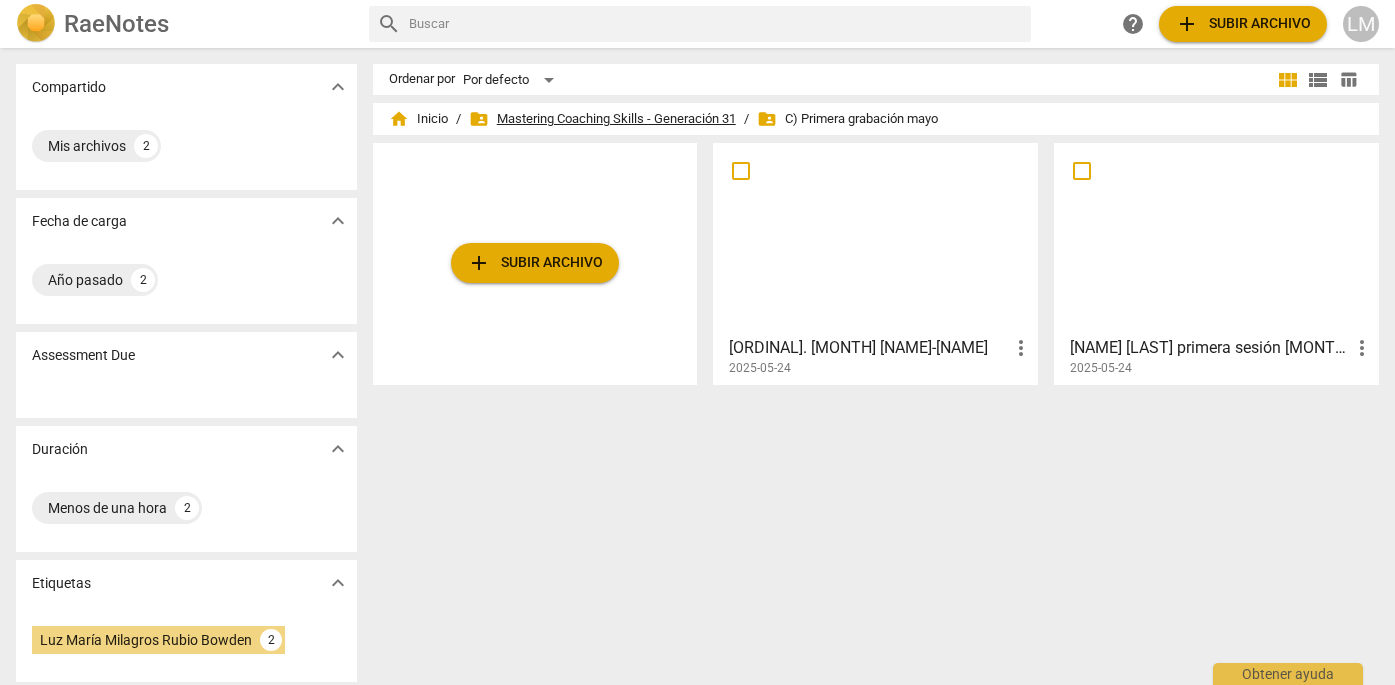click on "folder_shared Mastering Coaching Skills - Generacion 31" at bounding box center [602, 119] 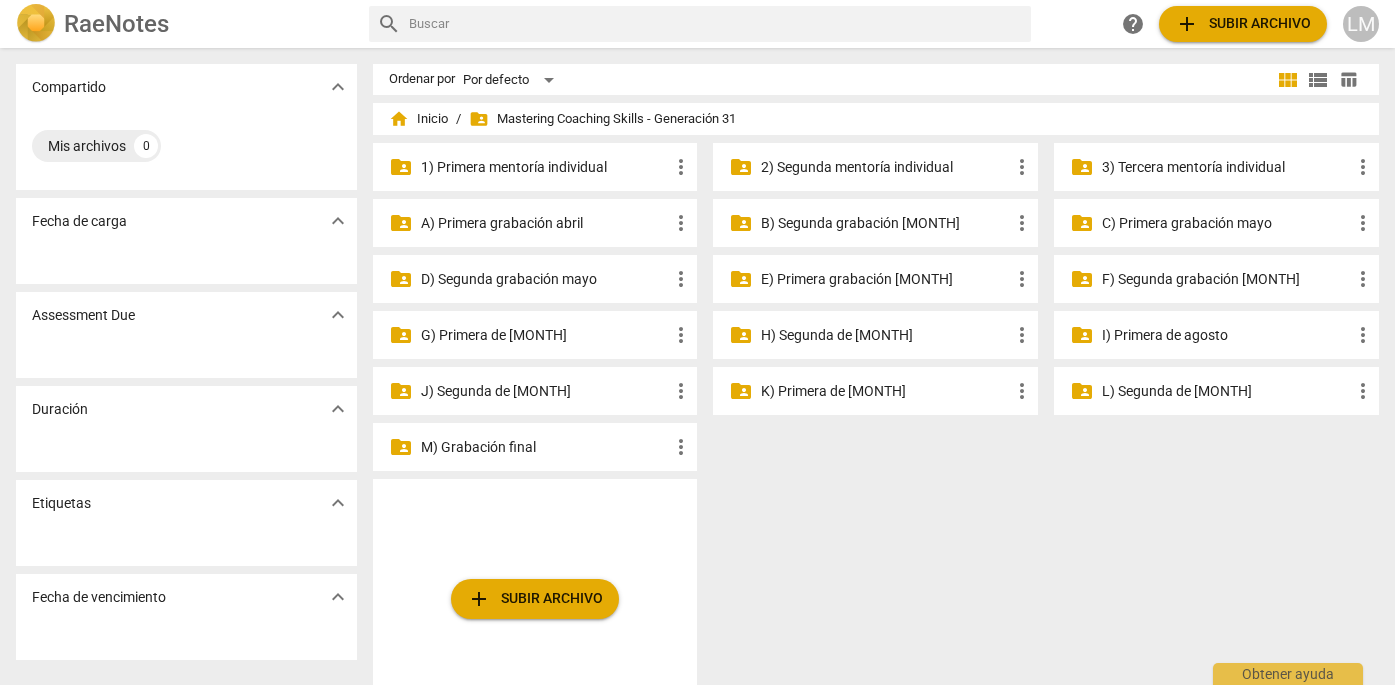 click on "E) Primera grabación junio" at bounding box center (885, 279) 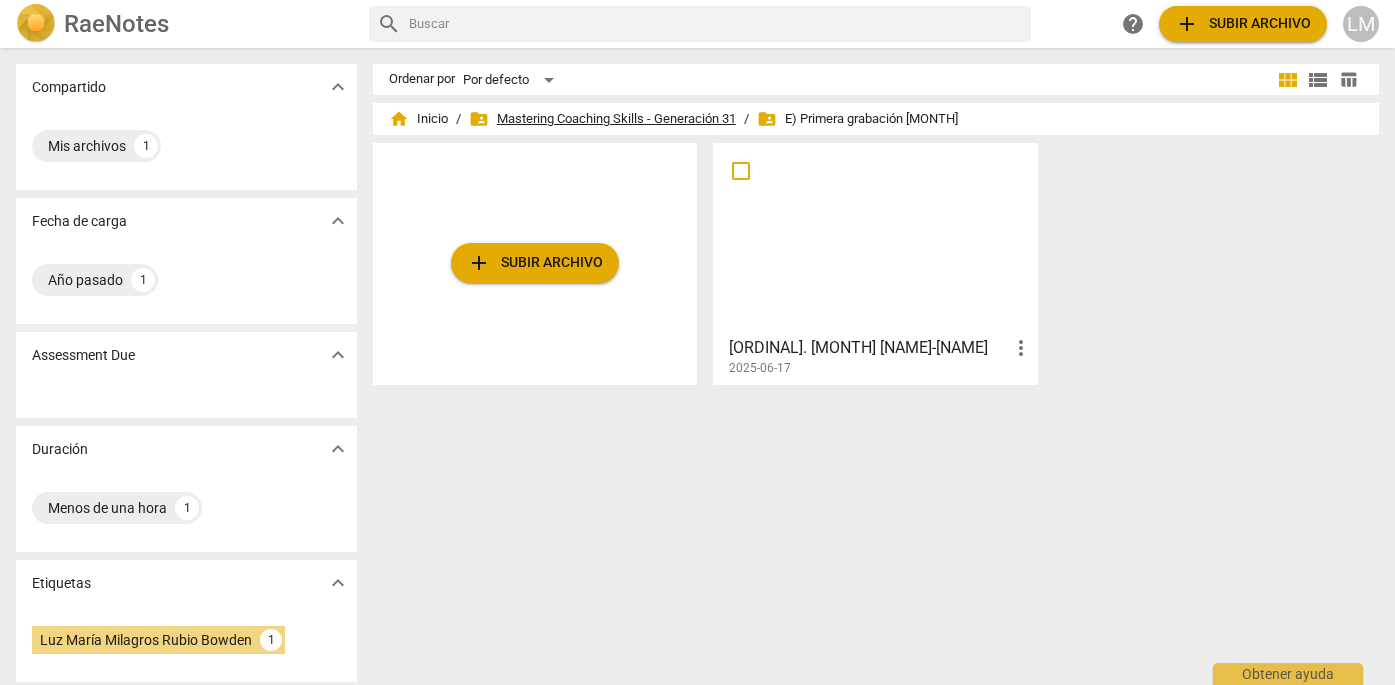 click on "folder_shared Mastering Coaching Skills - Generacion 31" at bounding box center [602, 119] 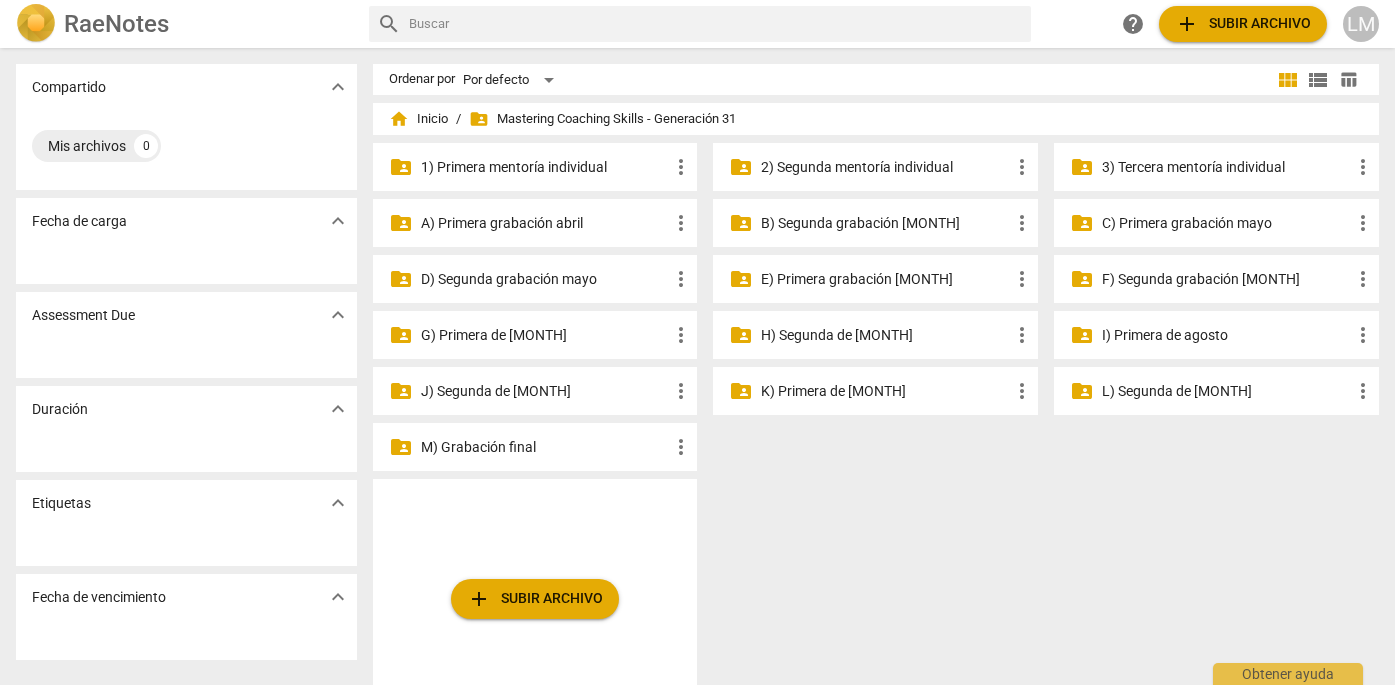 click on "F) Segunda grabación [MONTH]" at bounding box center (1226, 279) 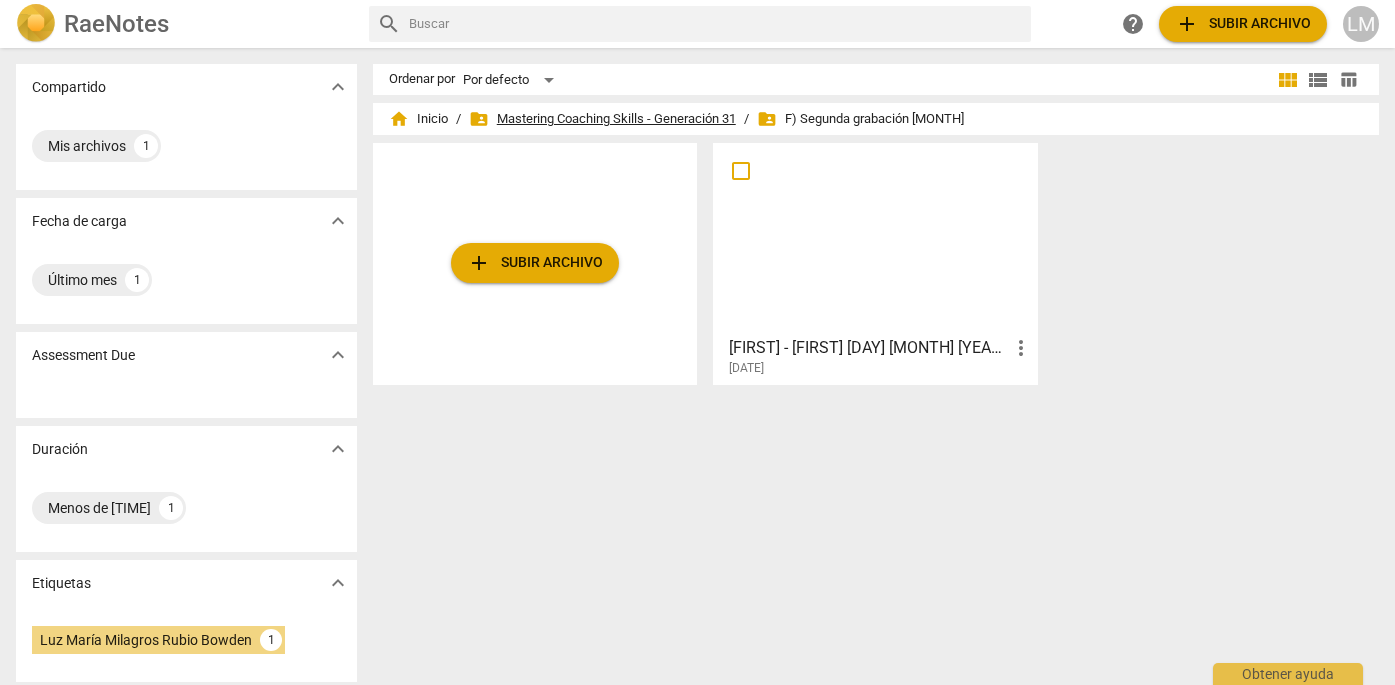 click on "folder_shared Mastering Coaching Skills - Generacion 31" at bounding box center [602, 119] 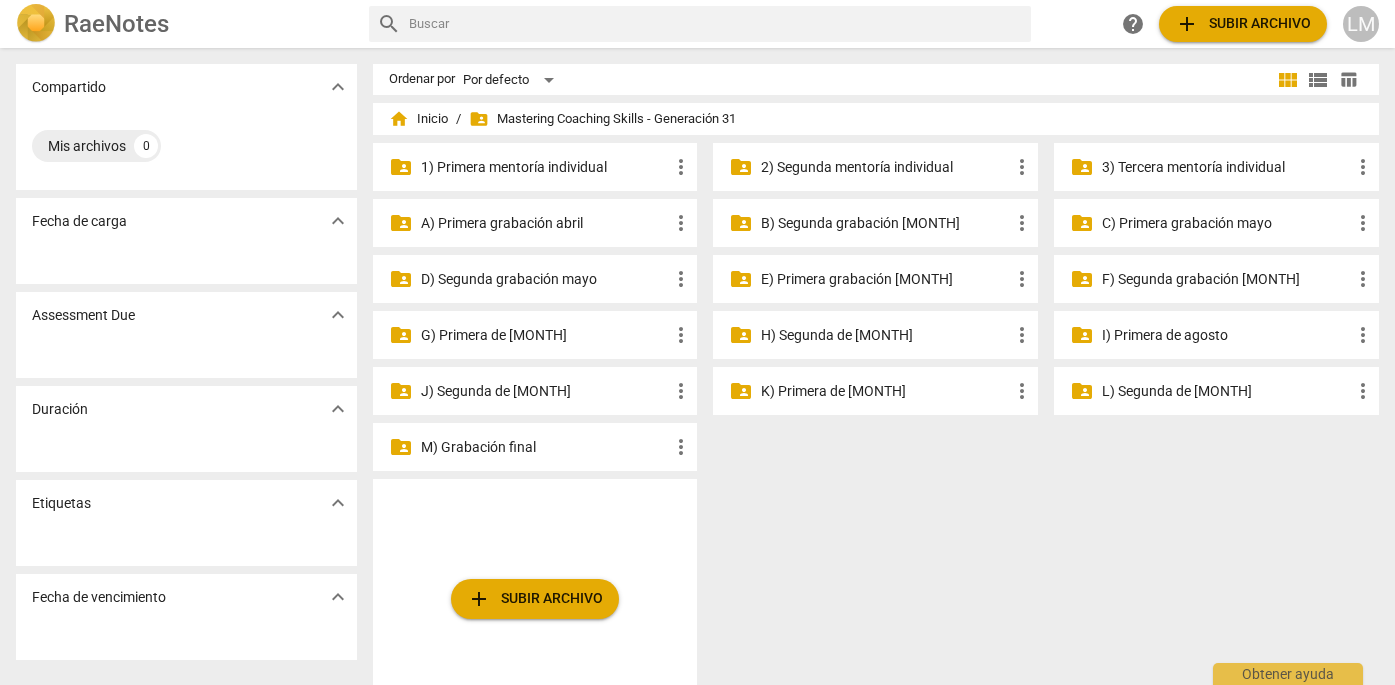 click on "G) Primera de julio" at bounding box center [545, 335] 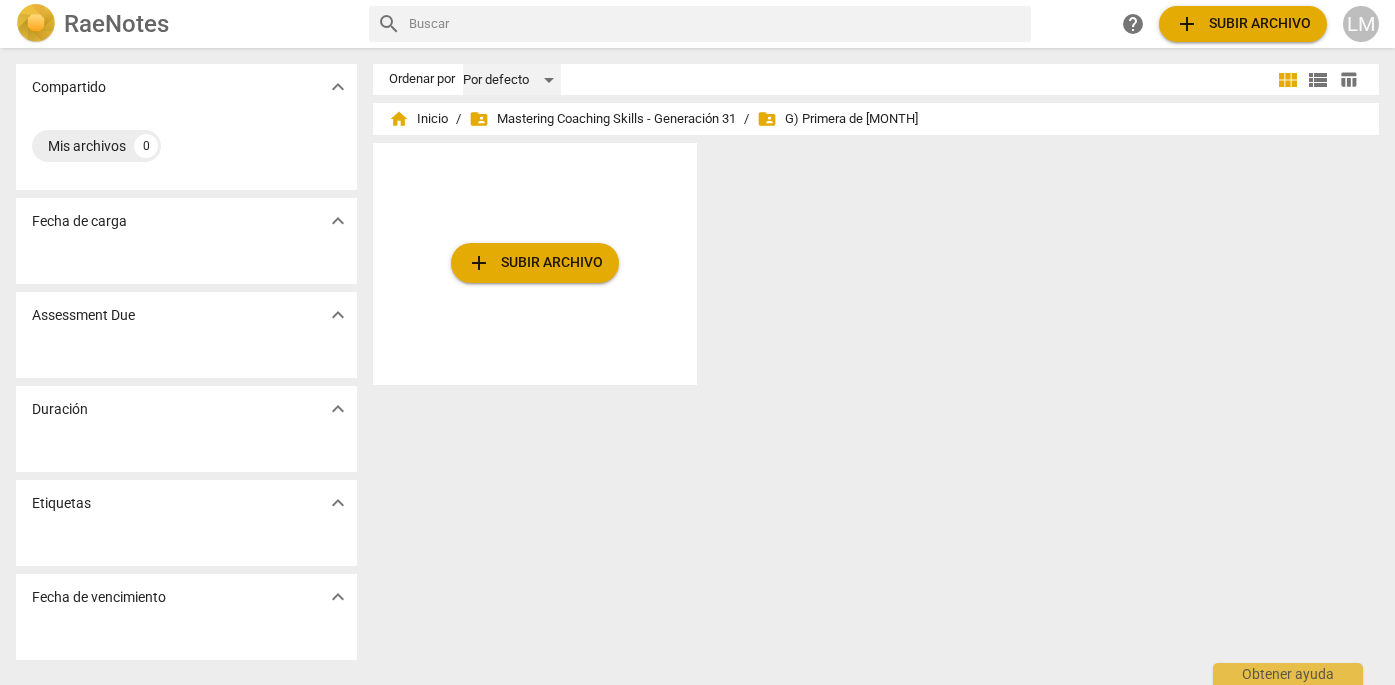 click on "Por defecto" at bounding box center [512, 80] 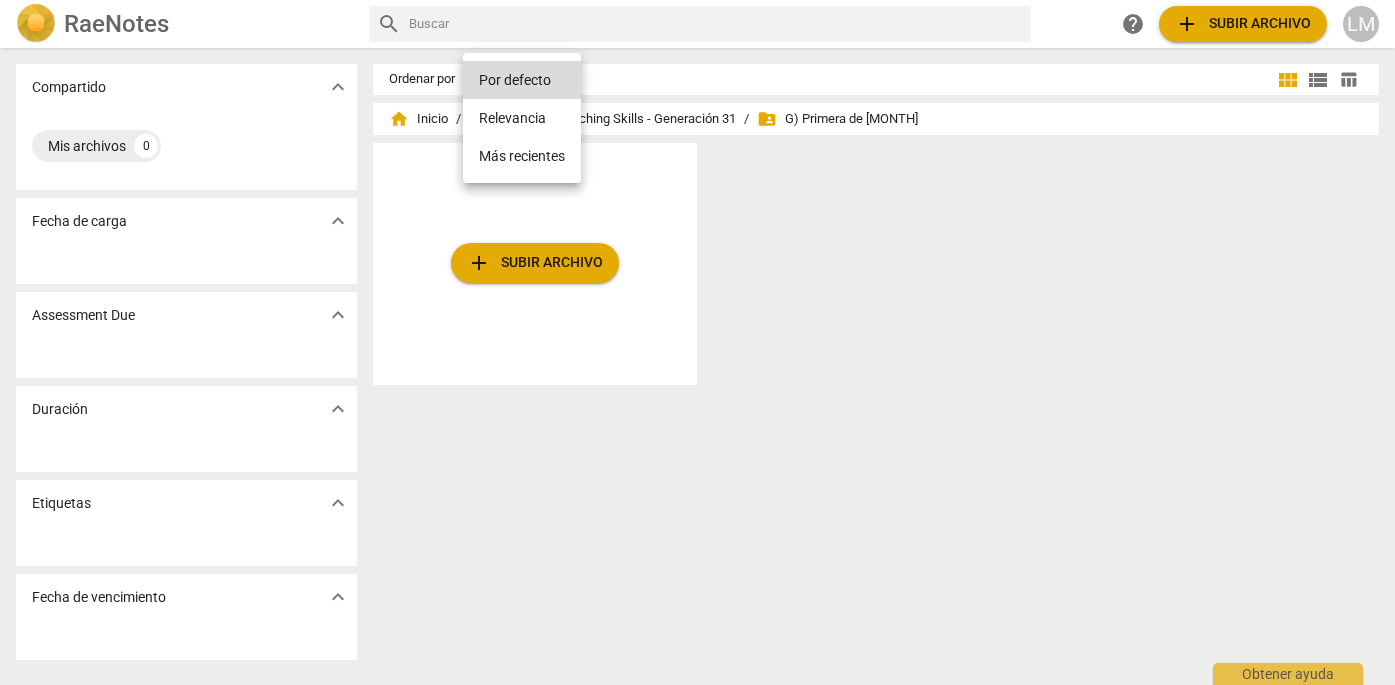 click on "Más recientes" at bounding box center (522, 156) 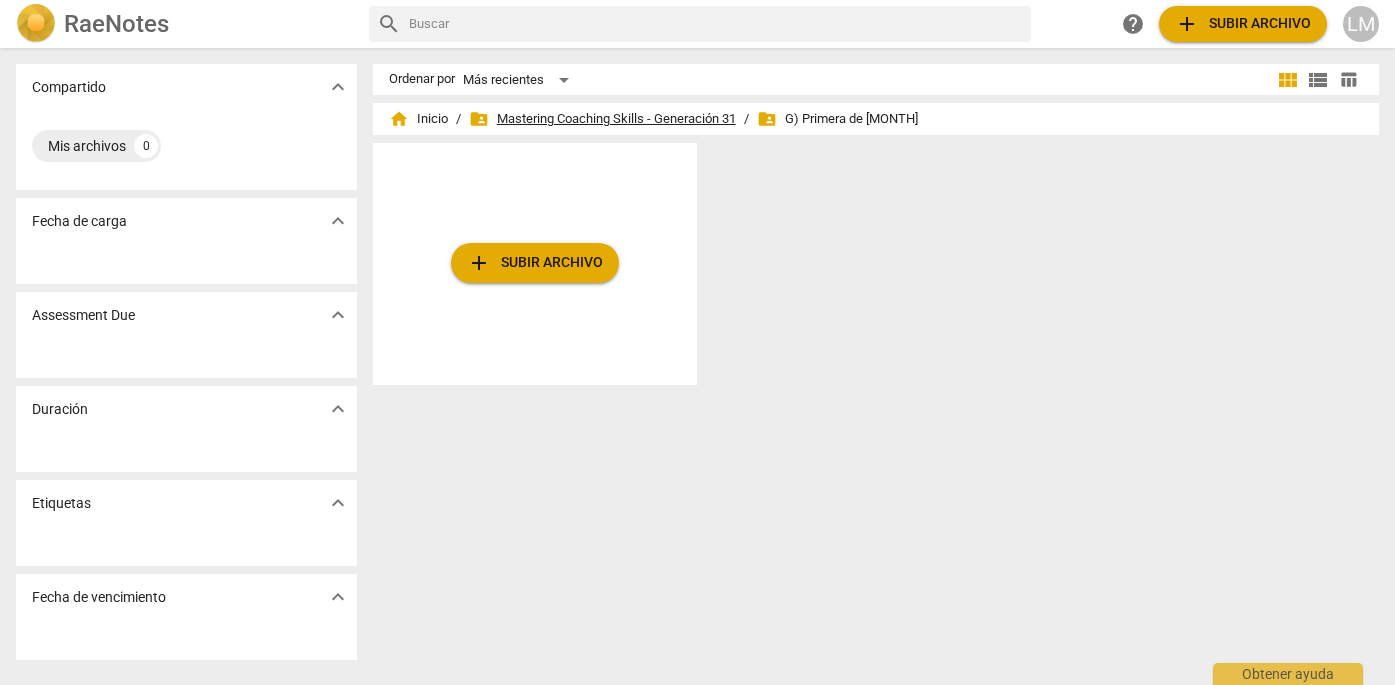 click on "folder_shared Mastering Coaching Skills - Generacion 31" at bounding box center [602, 119] 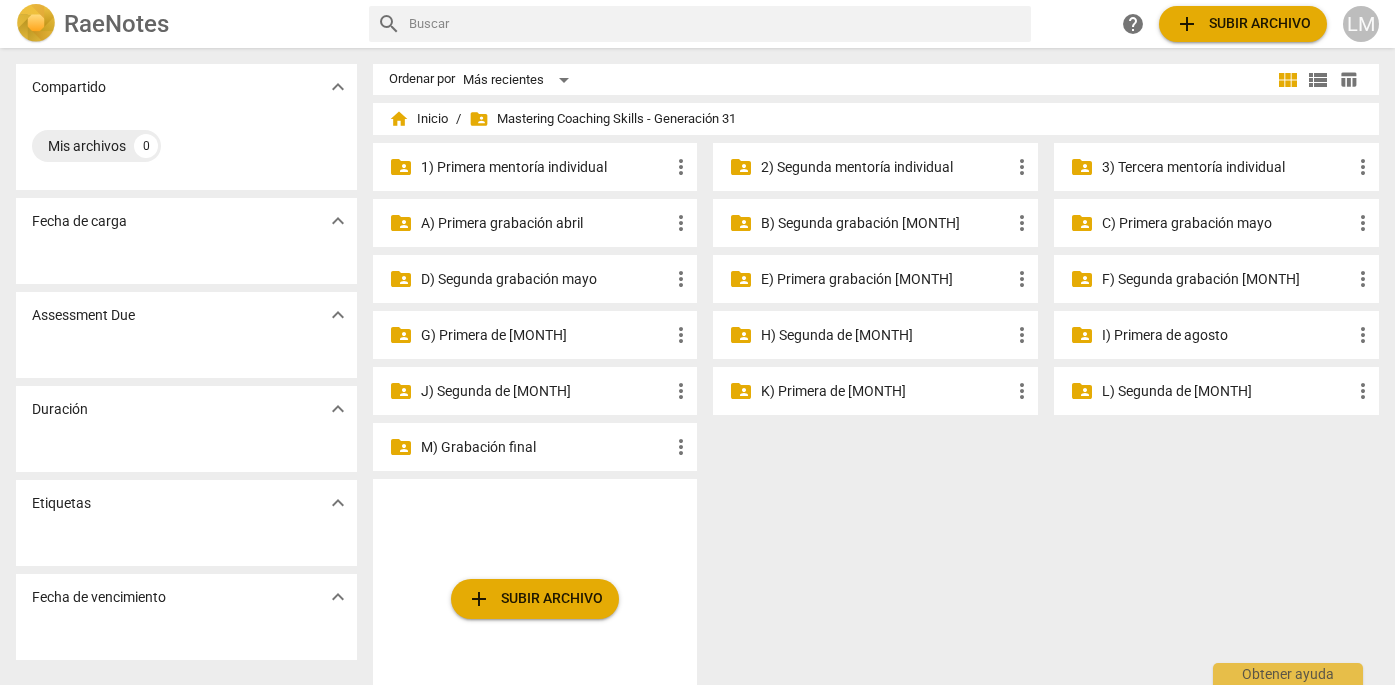 click on "G) Primera de julio" at bounding box center [545, 335] 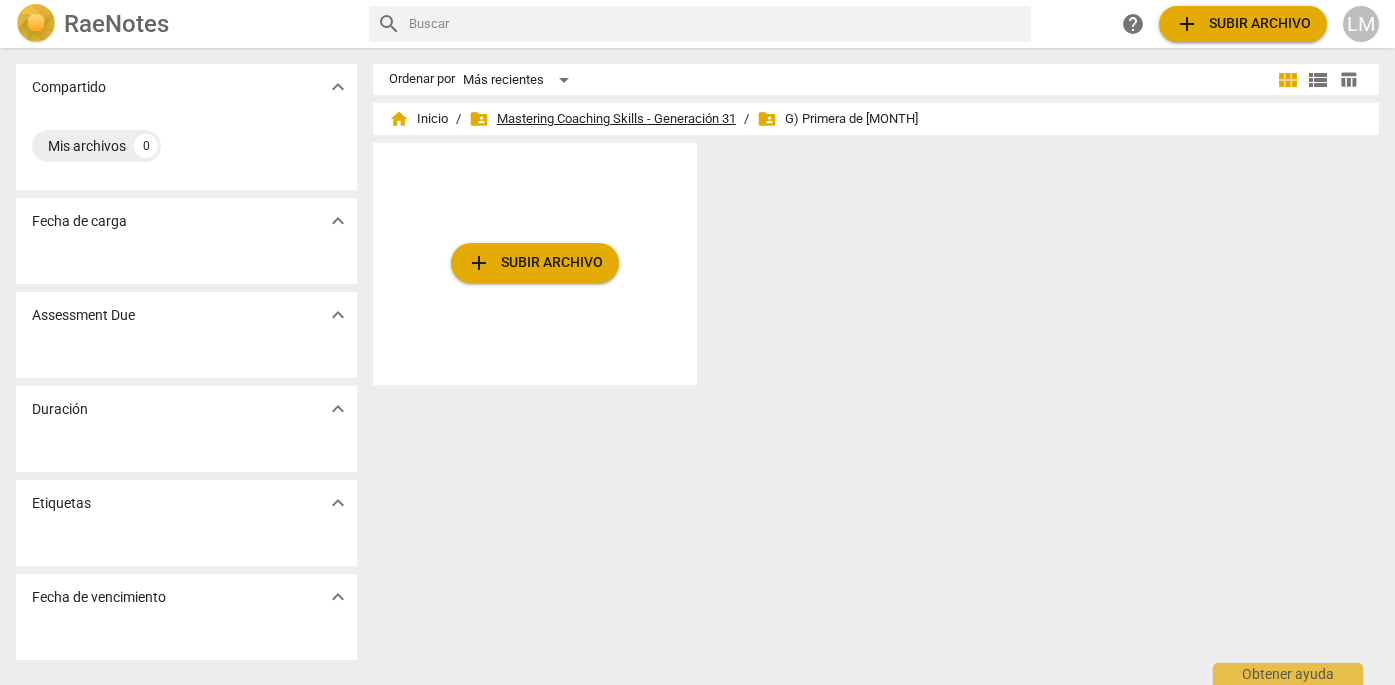 click on "folder_shared Mastering Coaching Skills - Generacion 31" at bounding box center (602, 119) 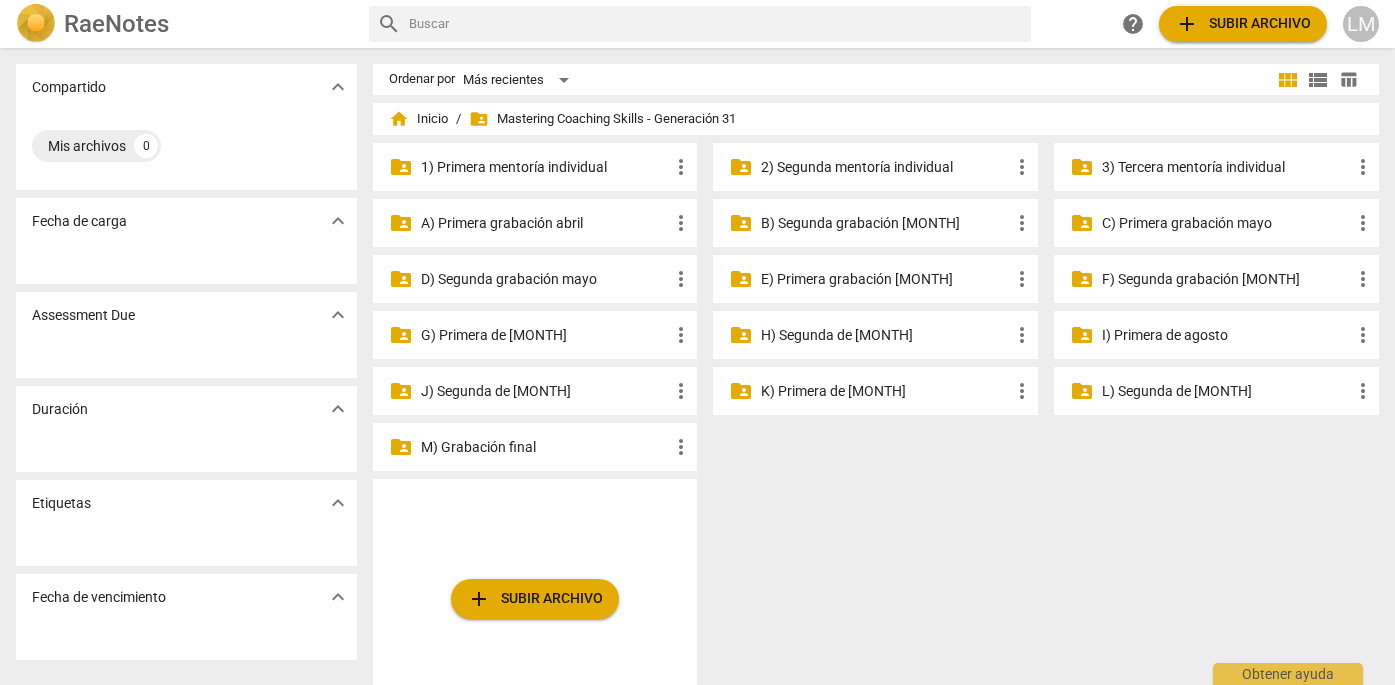 click on "H) Segunda de julio" at bounding box center (885, 335) 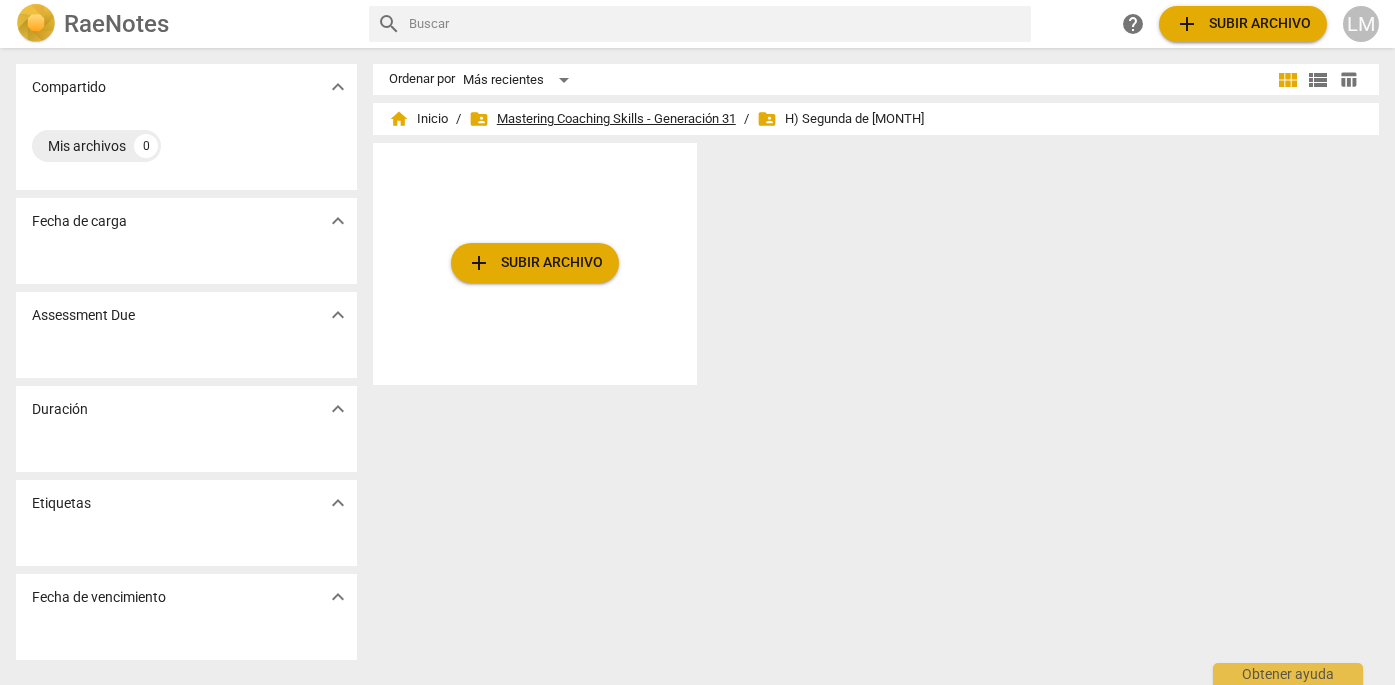 click on "folder_shared Mastering Coaching Skills - Generacion 31" at bounding box center (602, 119) 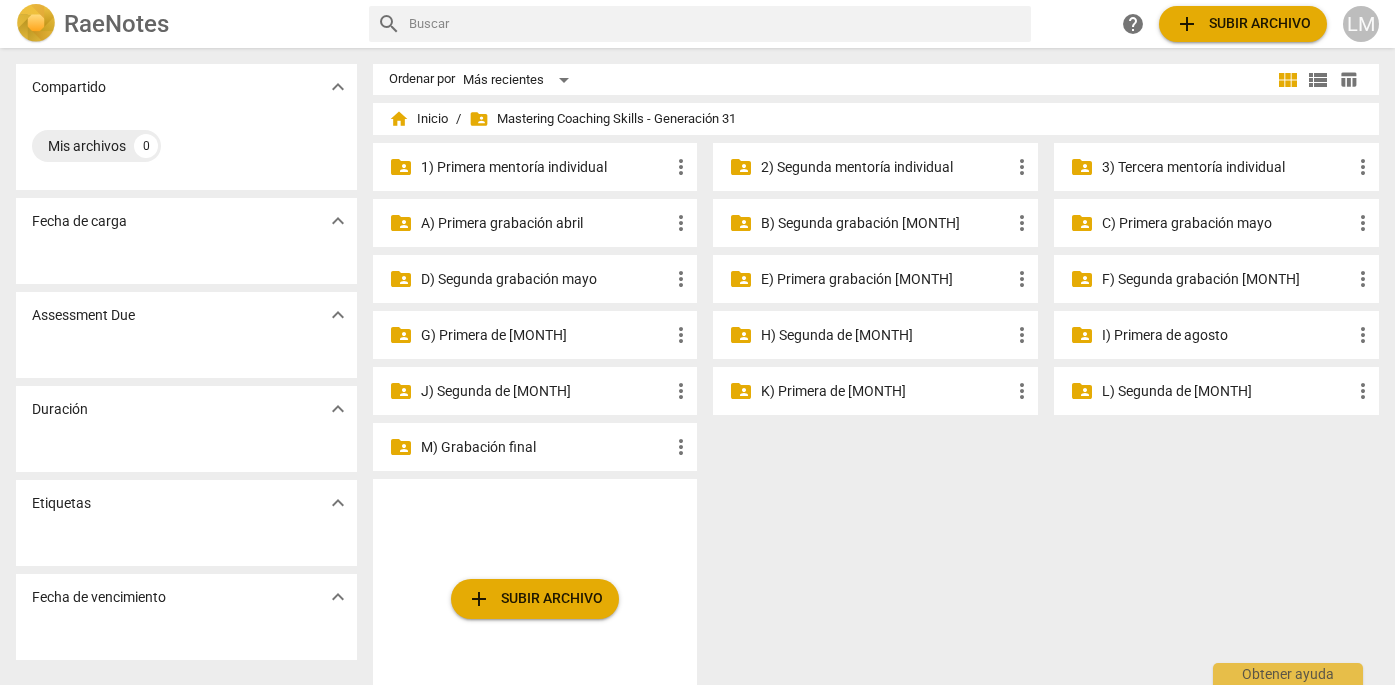 click on "folder_shared Mastering Coaching Skills - Generacion 31" at bounding box center [602, 119] 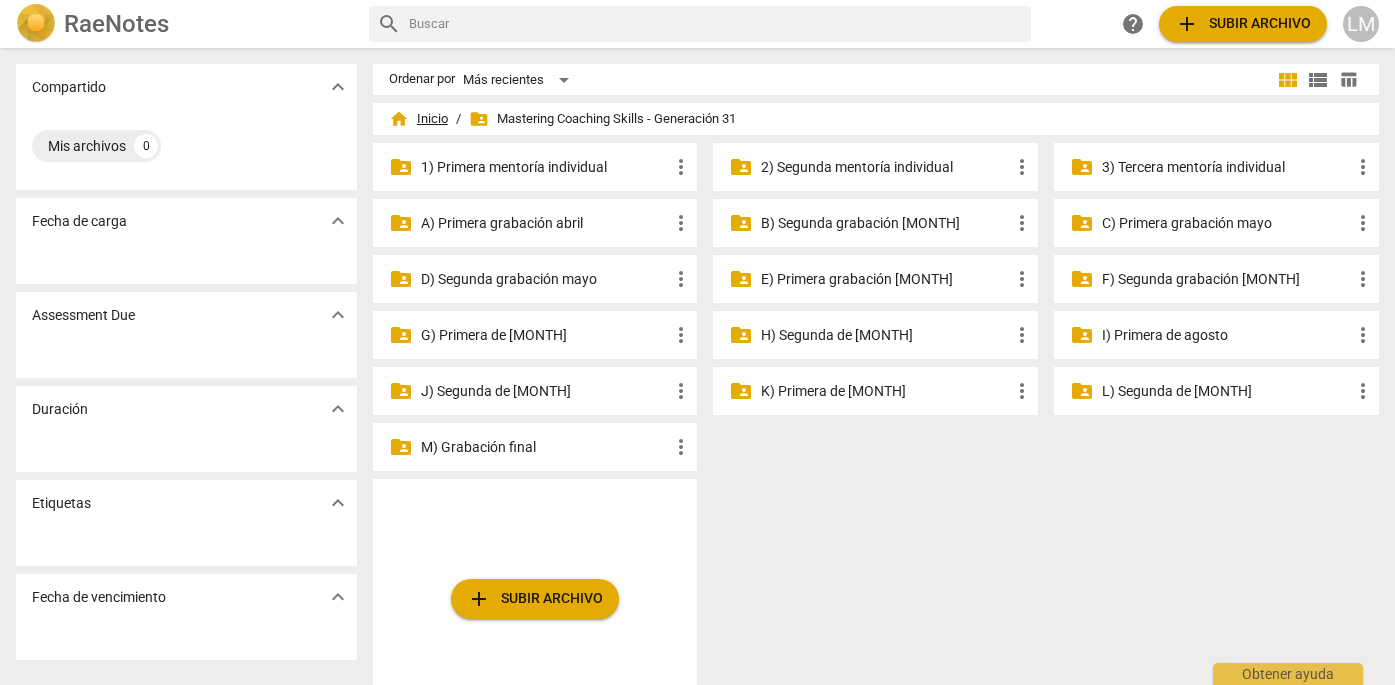 click on "home Inicio" at bounding box center [418, 119] 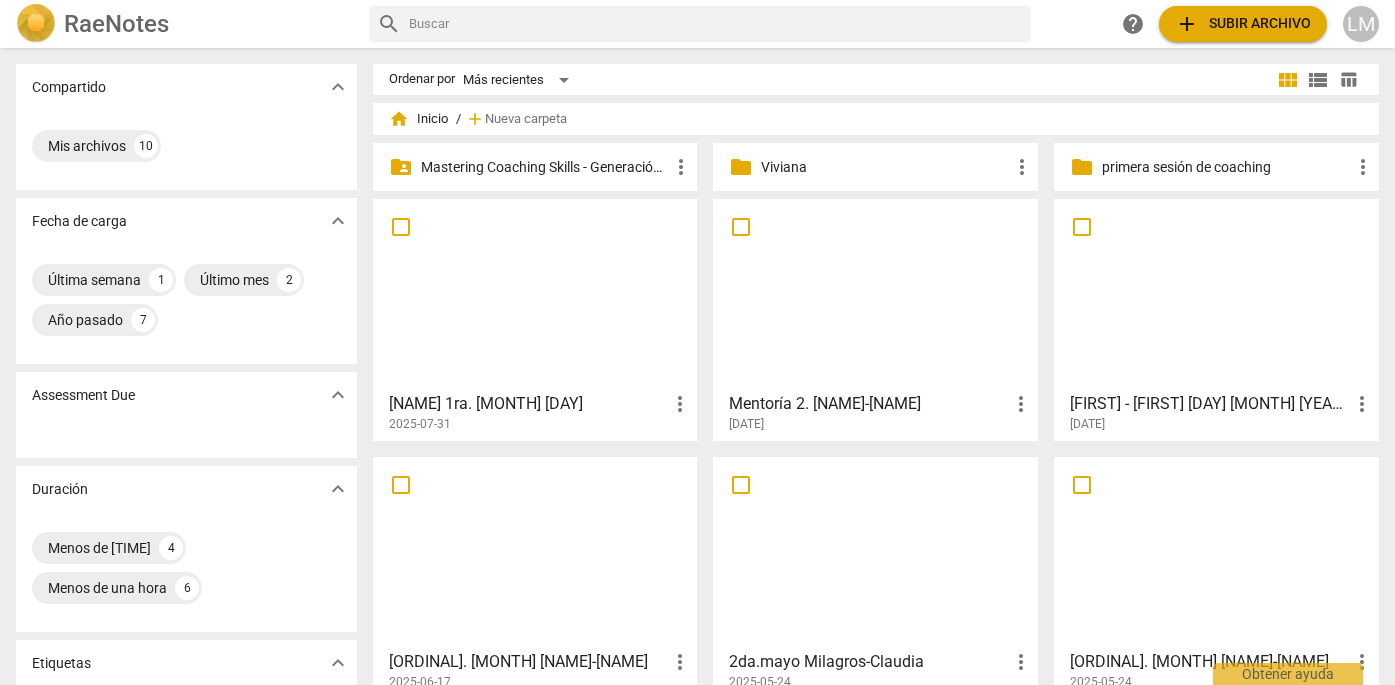 click on "Assessment Due expand_more" at bounding box center (186, 395) 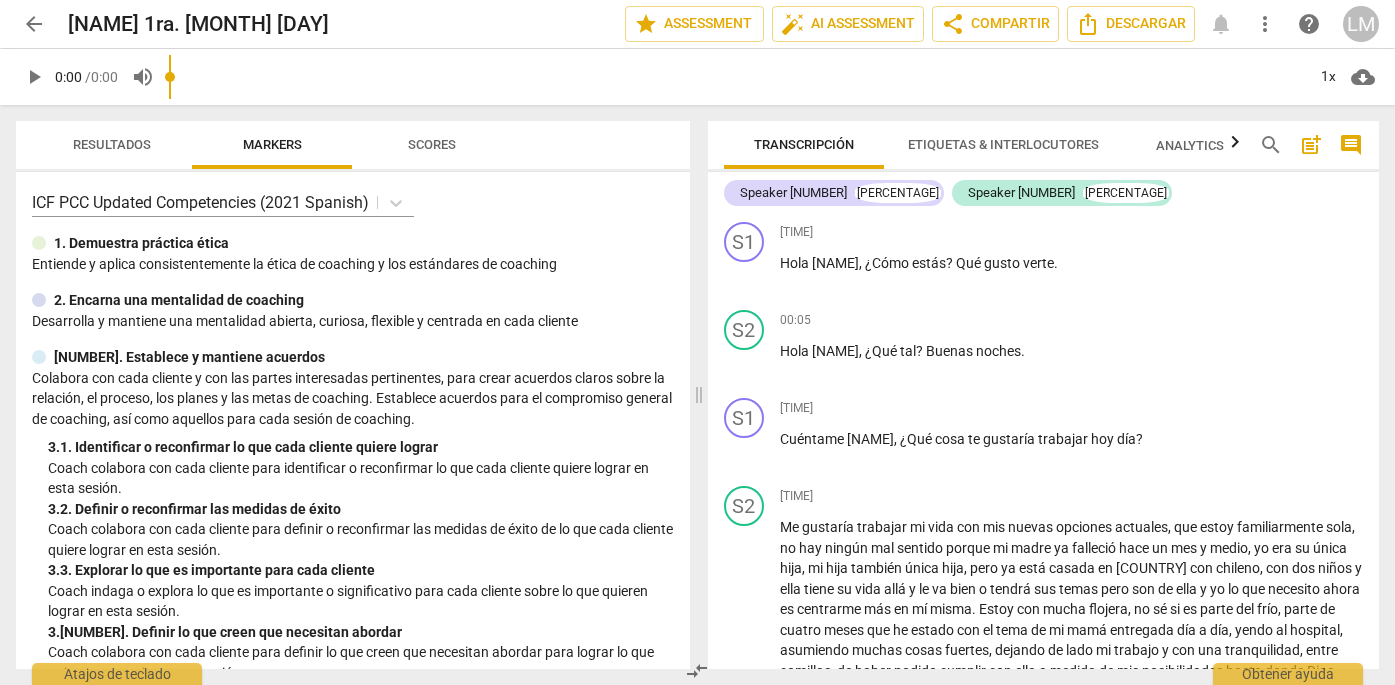 scroll, scrollTop: 0, scrollLeft: 0, axis: both 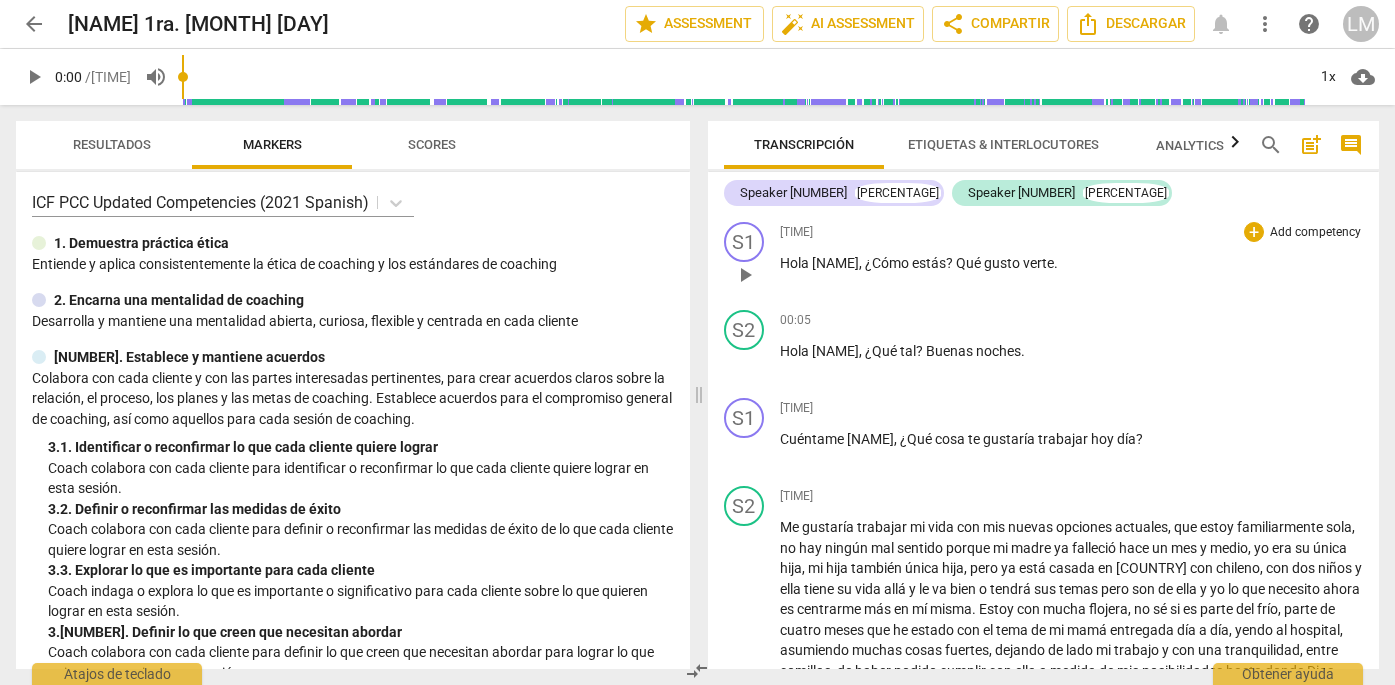 click on "Add competency" at bounding box center [1315, 233] 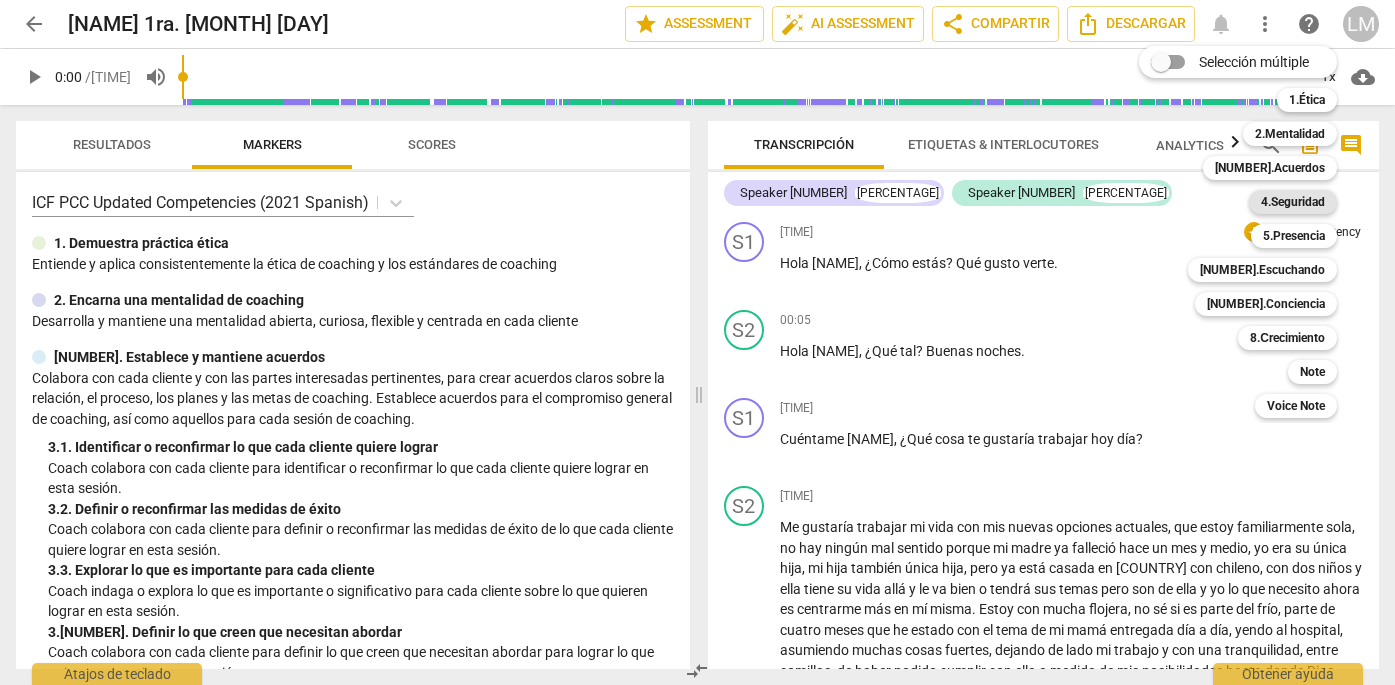 click on "4.Seguridad" at bounding box center [1293, 202] 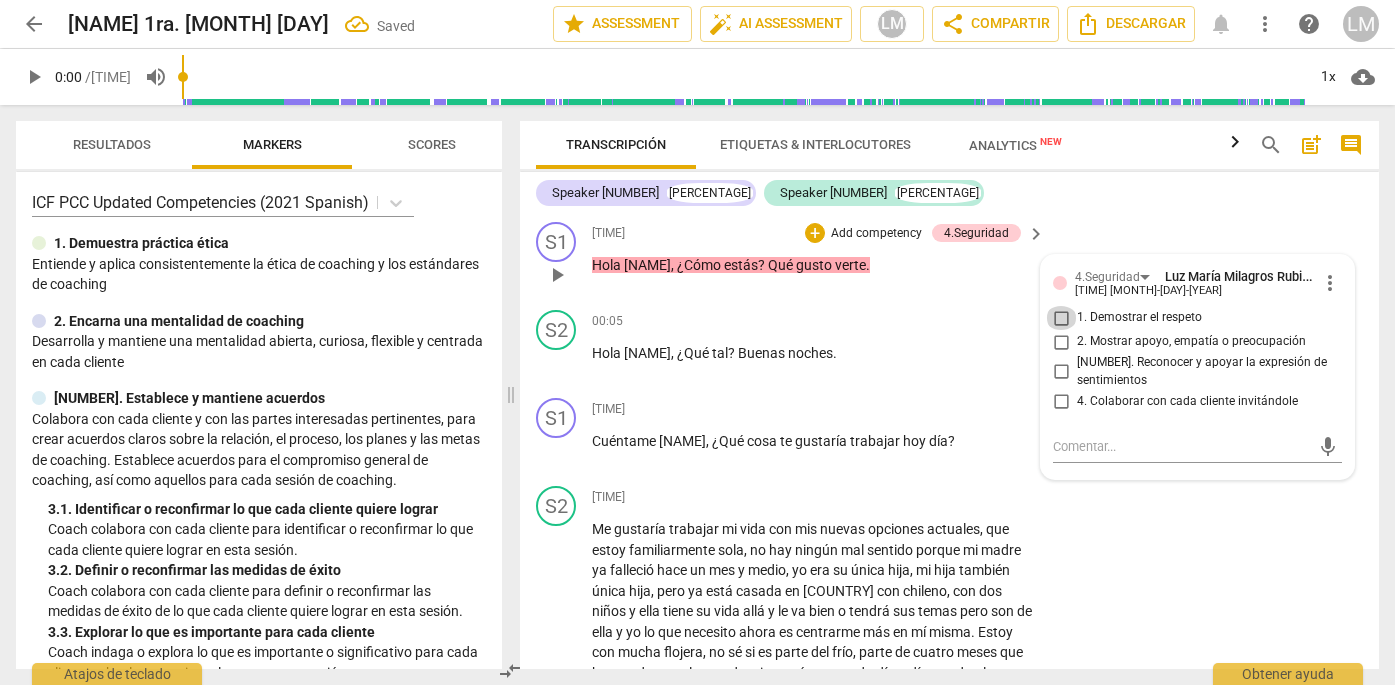 click on "1. Demostrar el respeto" at bounding box center [1061, 318] 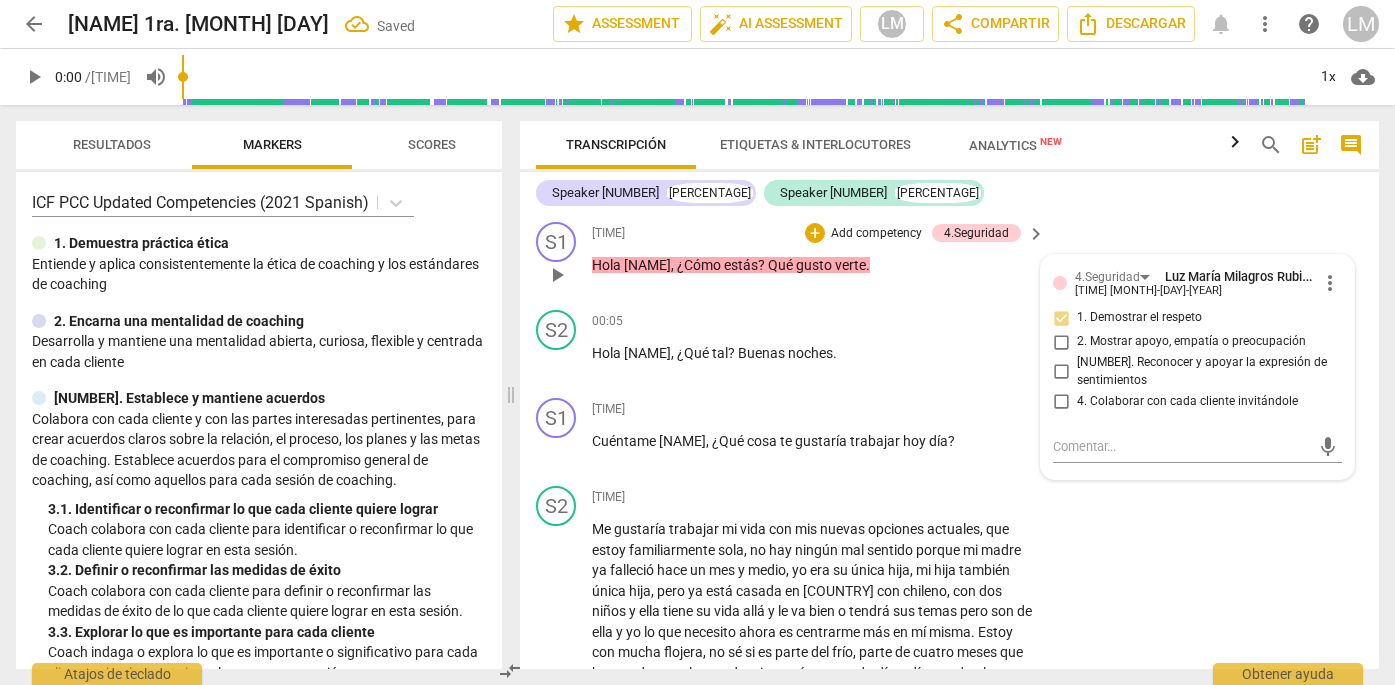 click on "00:02 + Add competency 4.Seguridad keyboard_arrow_right Hola   Mili ,   ¿Cómo   estás ?   Qué   gusto   verte ." at bounding box center [819, 258] 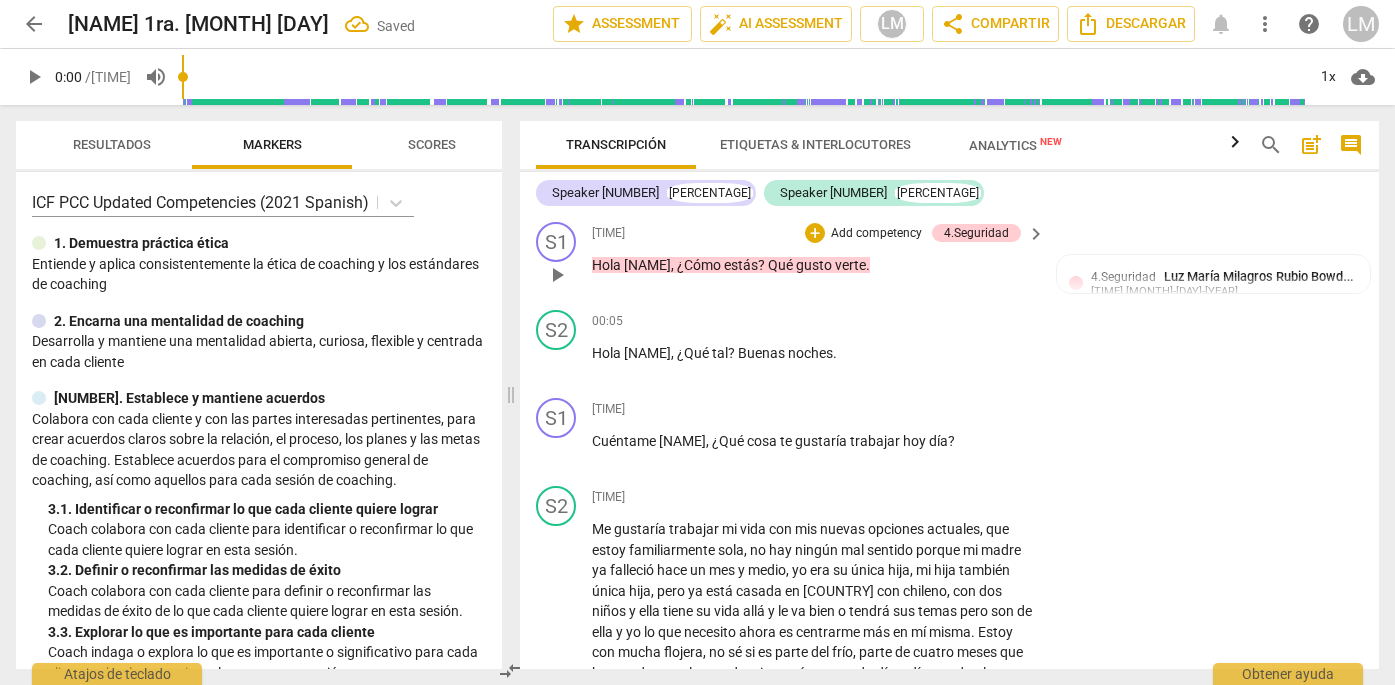 click on "Add competency" at bounding box center [876, 234] 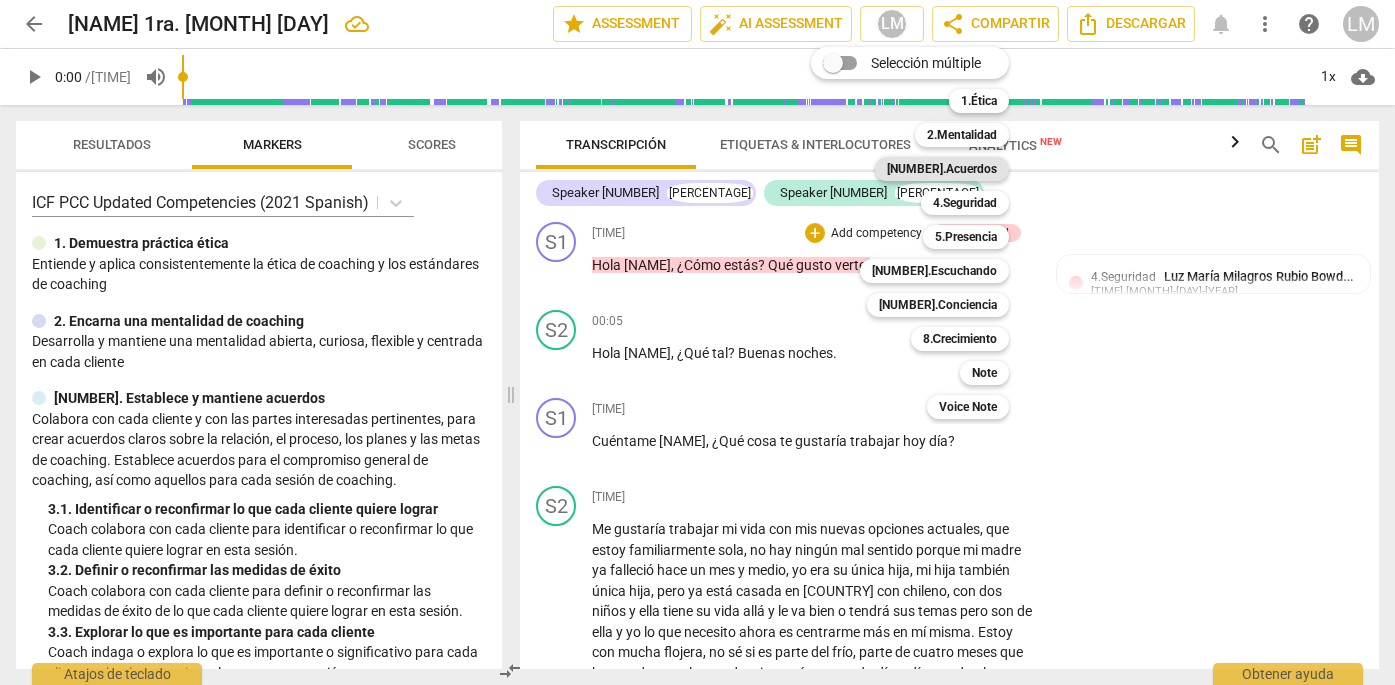 click on "3.Acuerdos" at bounding box center [942, 169] 